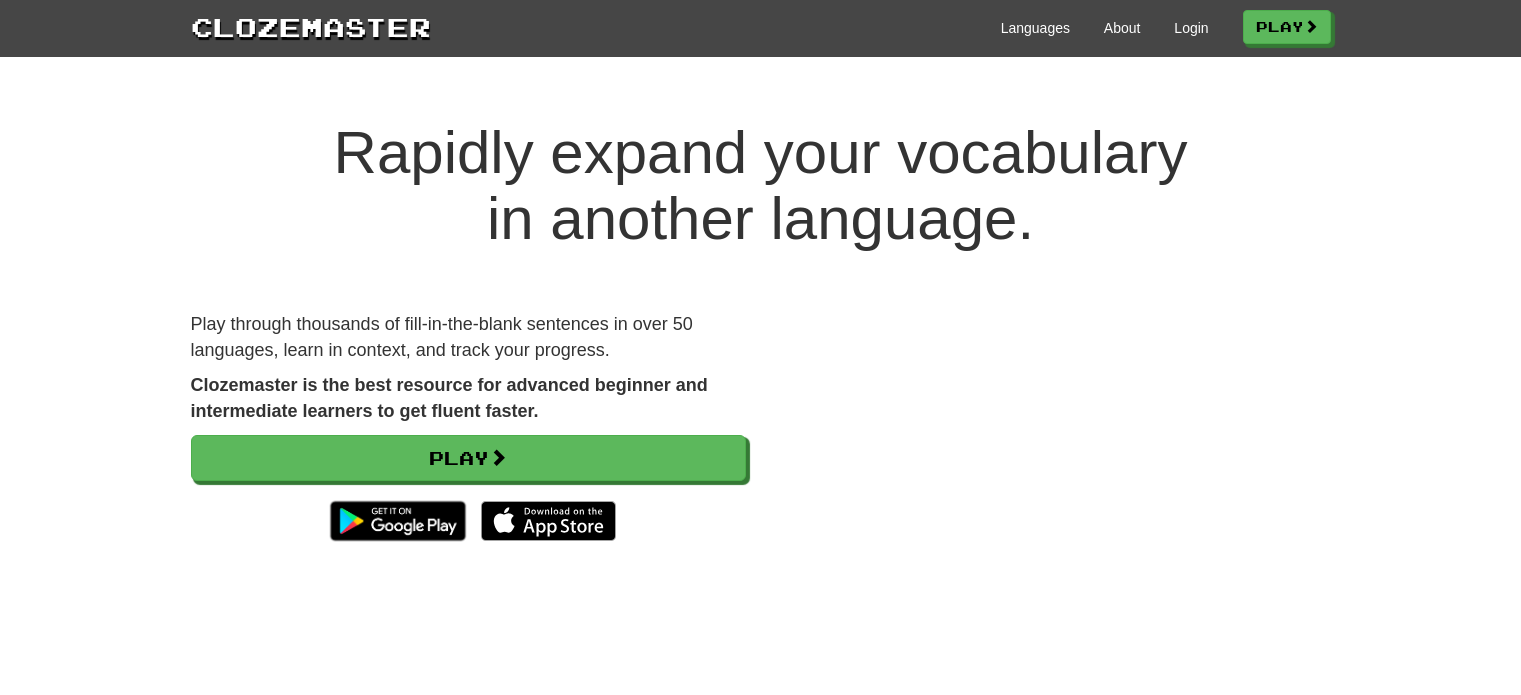 scroll, scrollTop: 0, scrollLeft: 0, axis: both 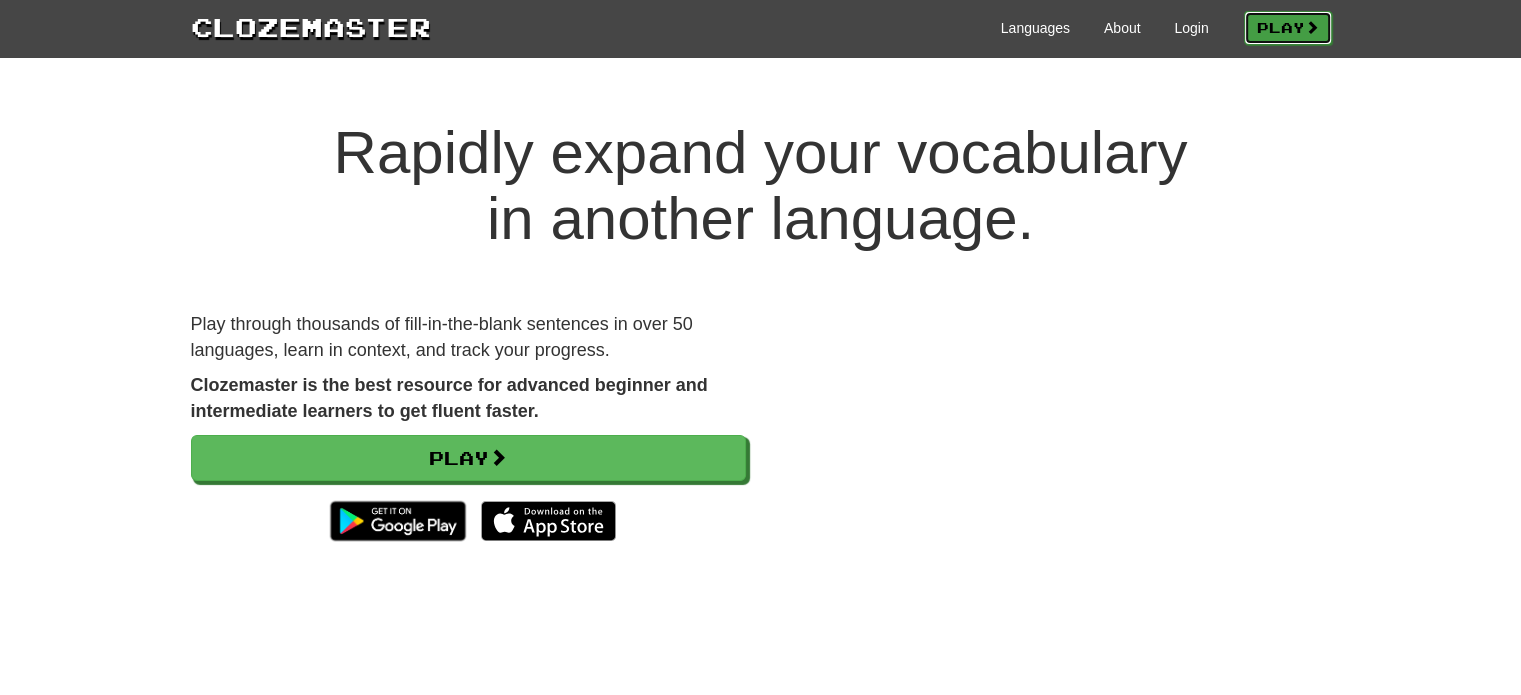 click on "Play" at bounding box center [1288, 28] 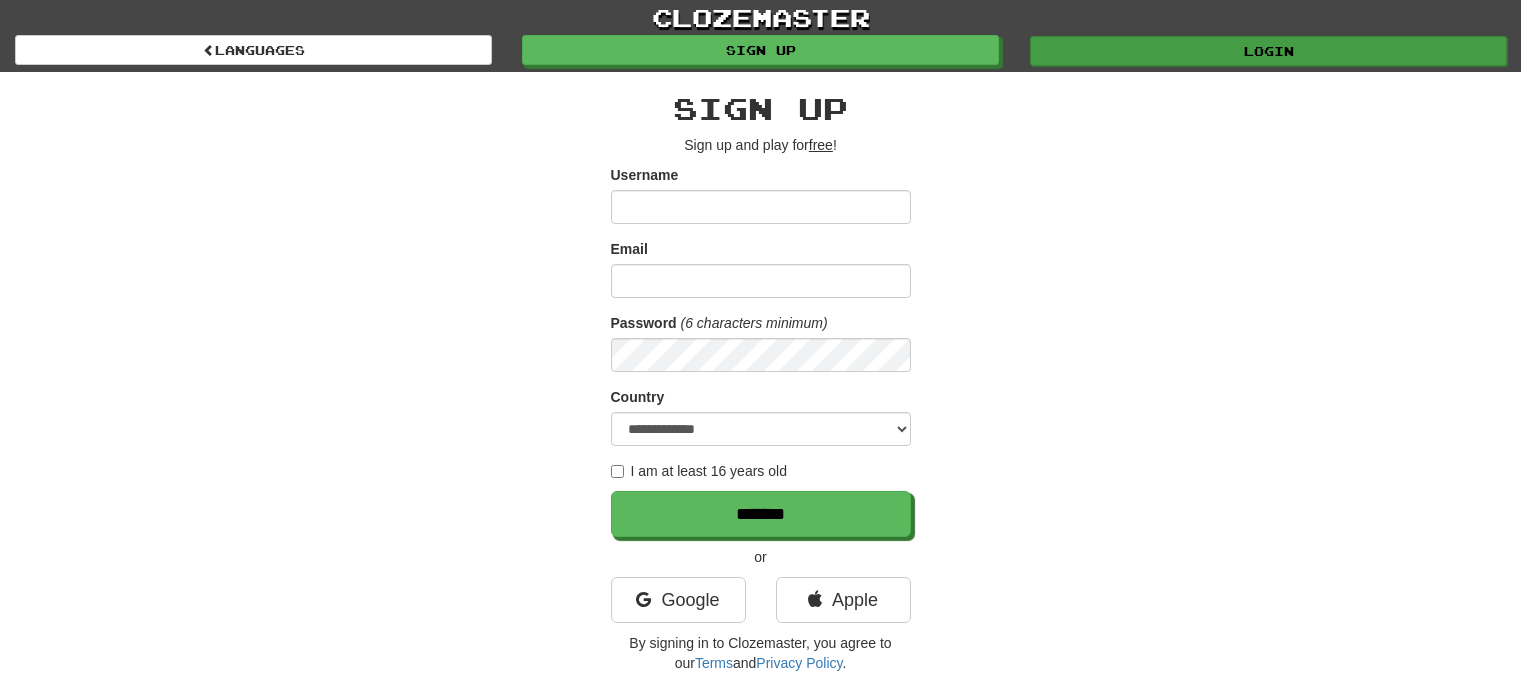 scroll, scrollTop: 0, scrollLeft: 0, axis: both 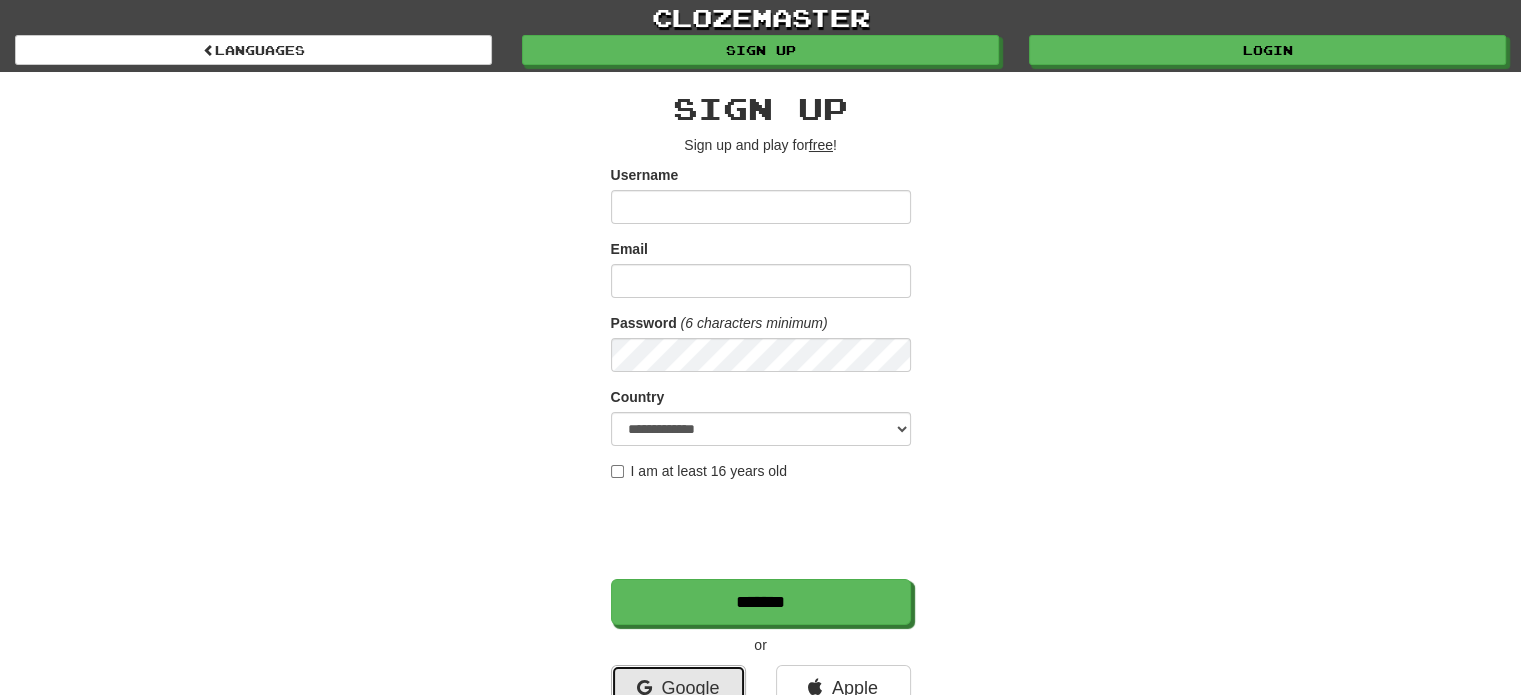click on "Google" at bounding box center (678, 688) 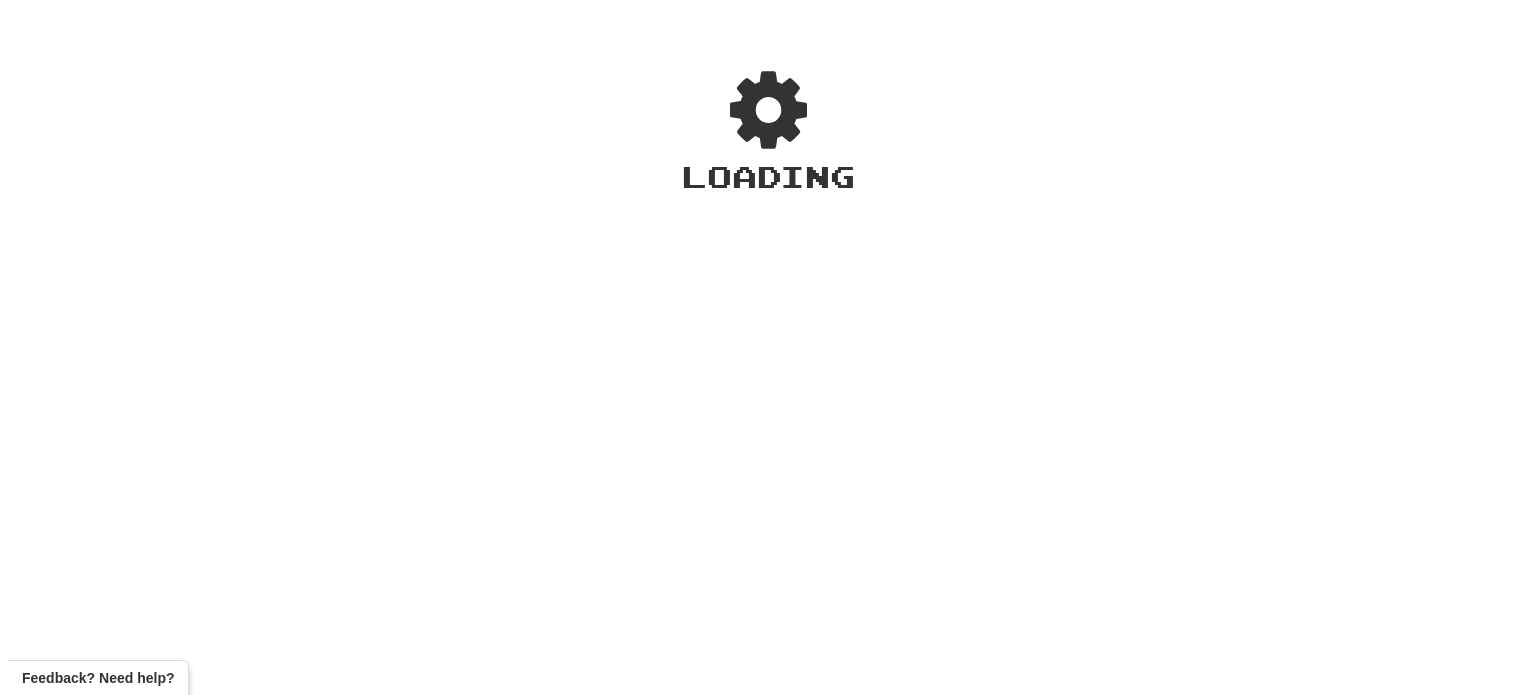 scroll, scrollTop: 0, scrollLeft: 0, axis: both 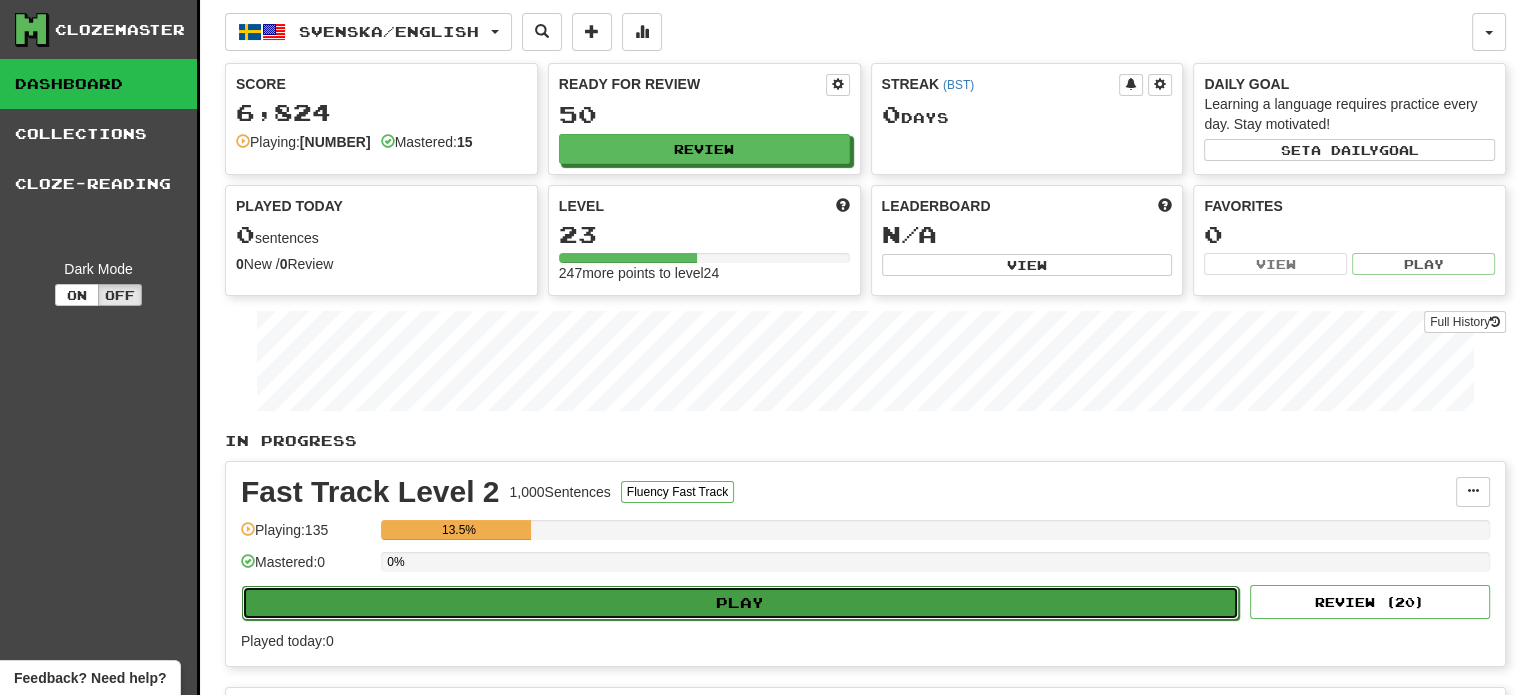 click on "Play" at bounding box center [740, 603] 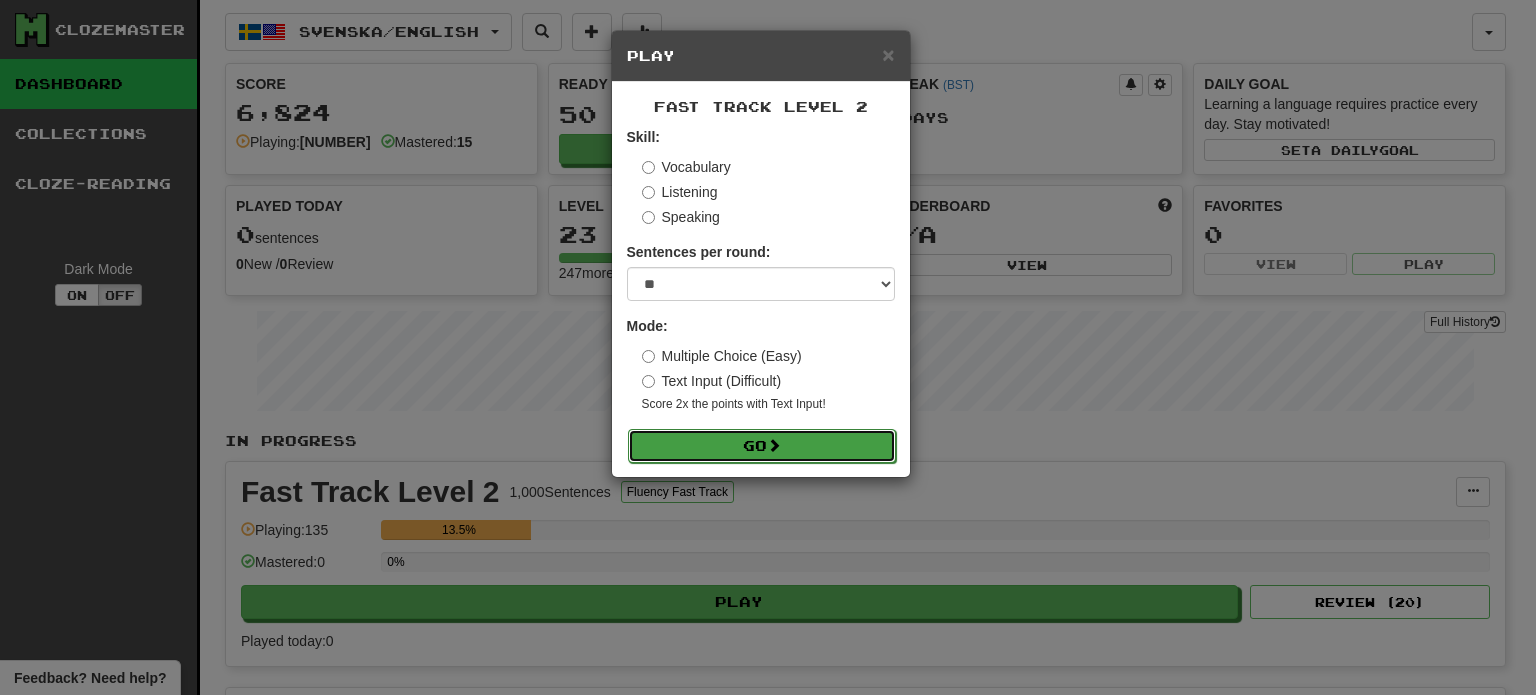click at bounding box center [774, 445] 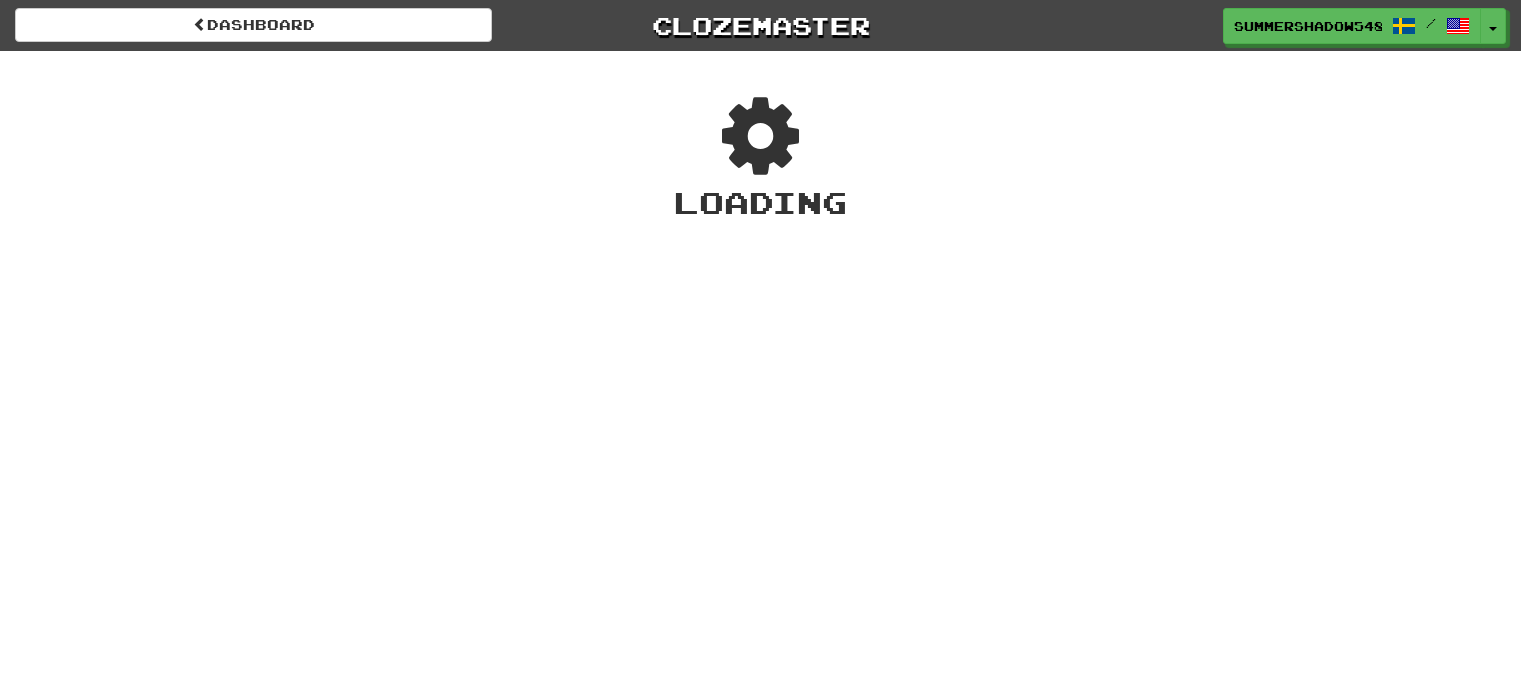 scroll, scrollTop: 0, scrollLeft: 0, axis: both 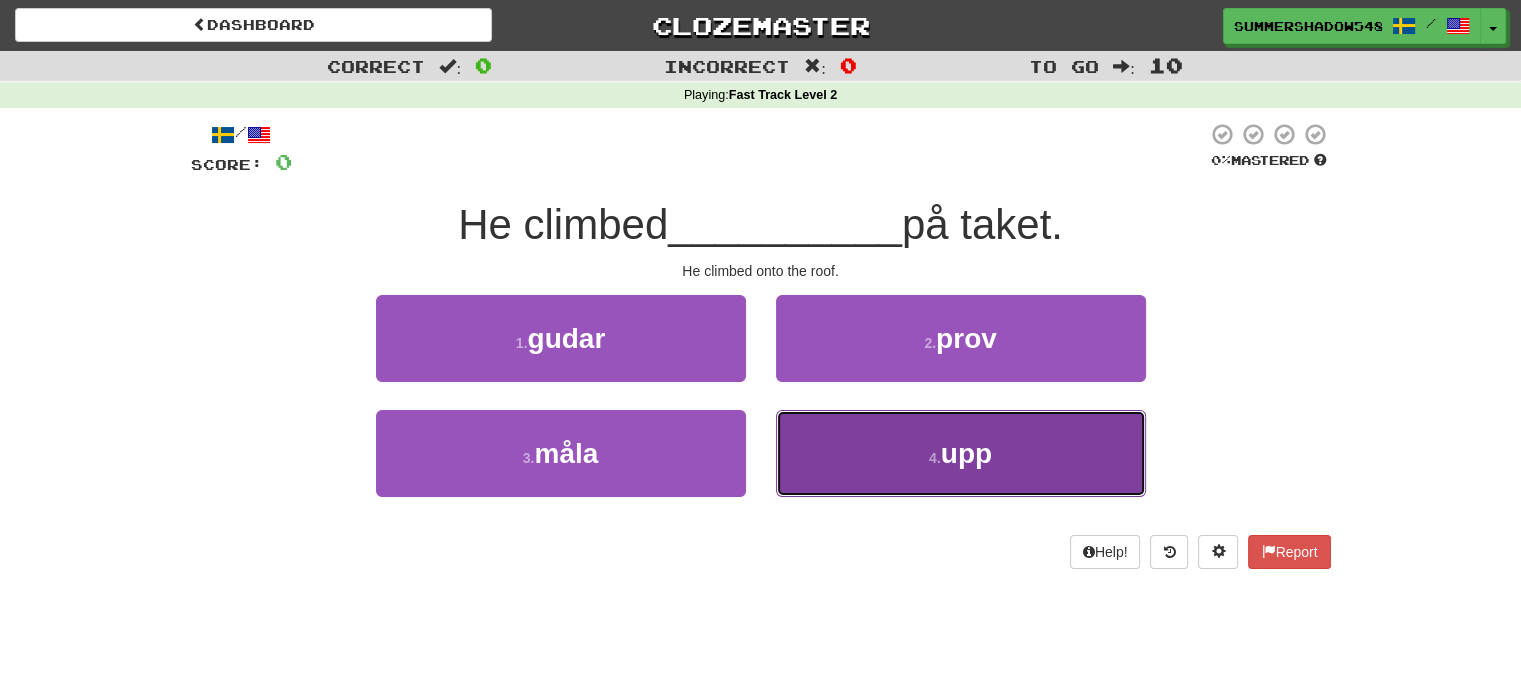 click on "4 ." at bounding box center (935, 458) 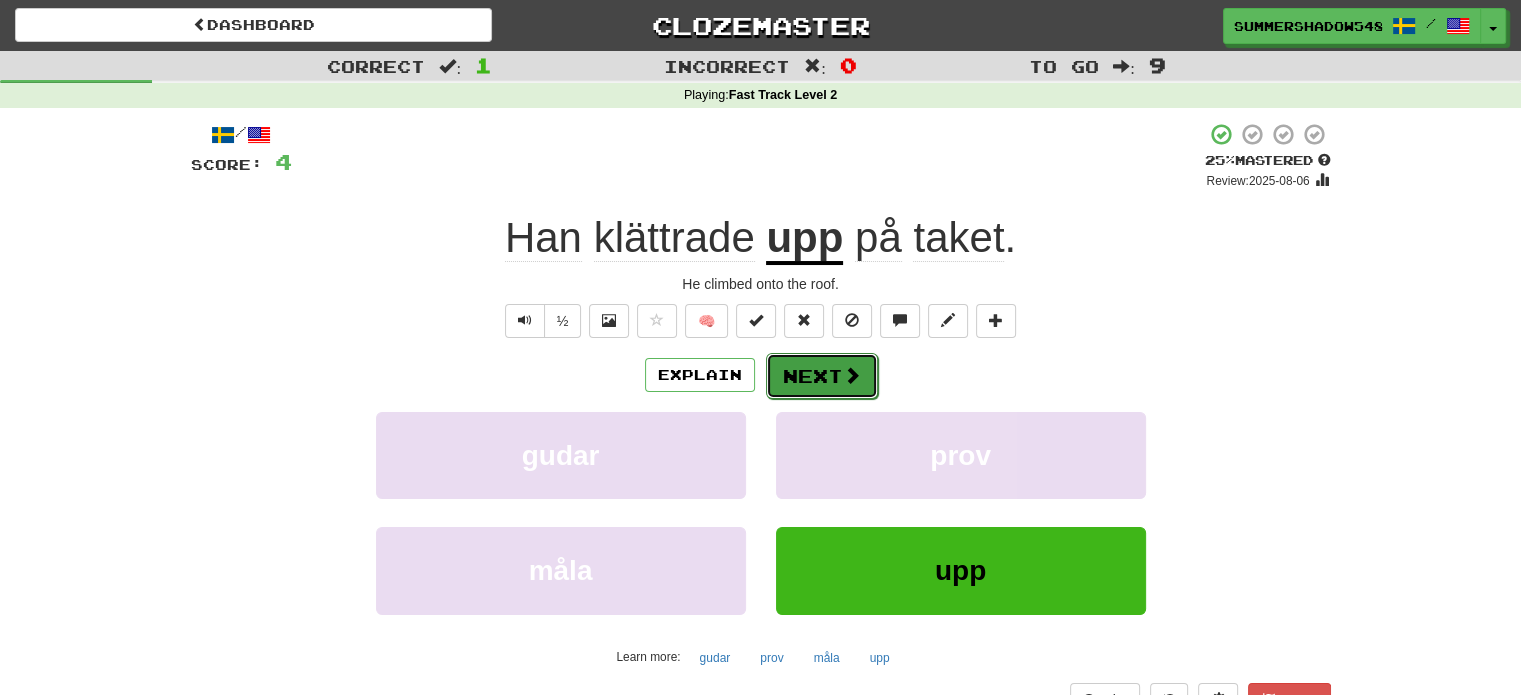 click on "Next" at bounding box center [822, 376] 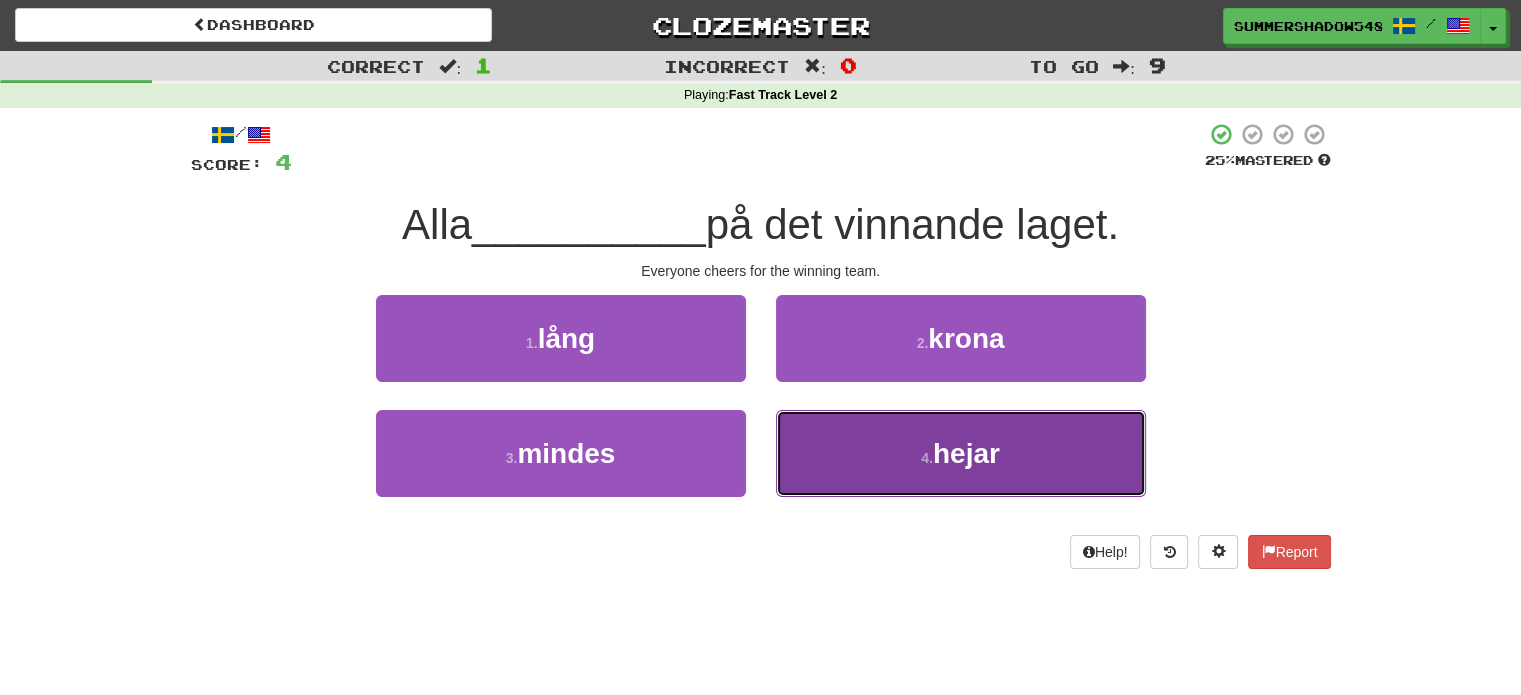 click on "4 .  hejar" at bounding box center (961, 453) 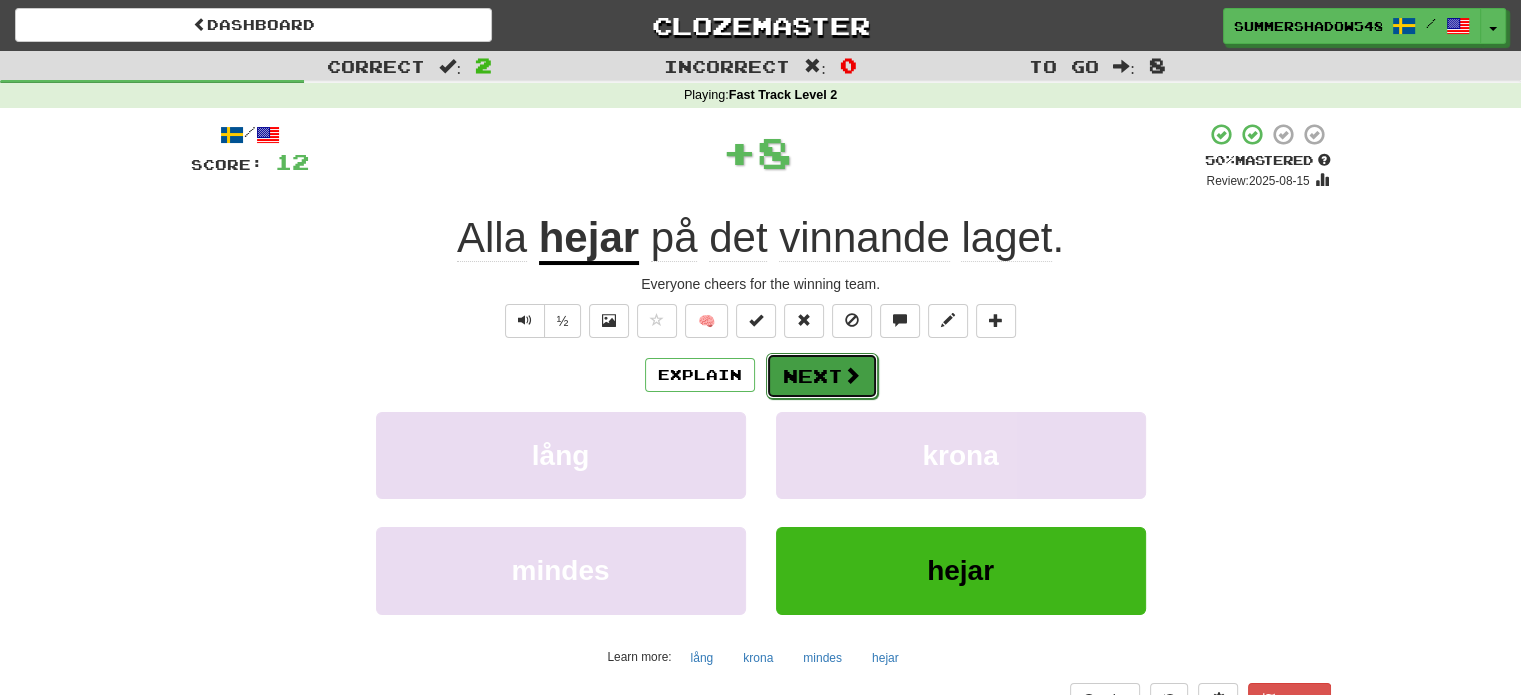 click on "Next" at bounding box center (822, 376) 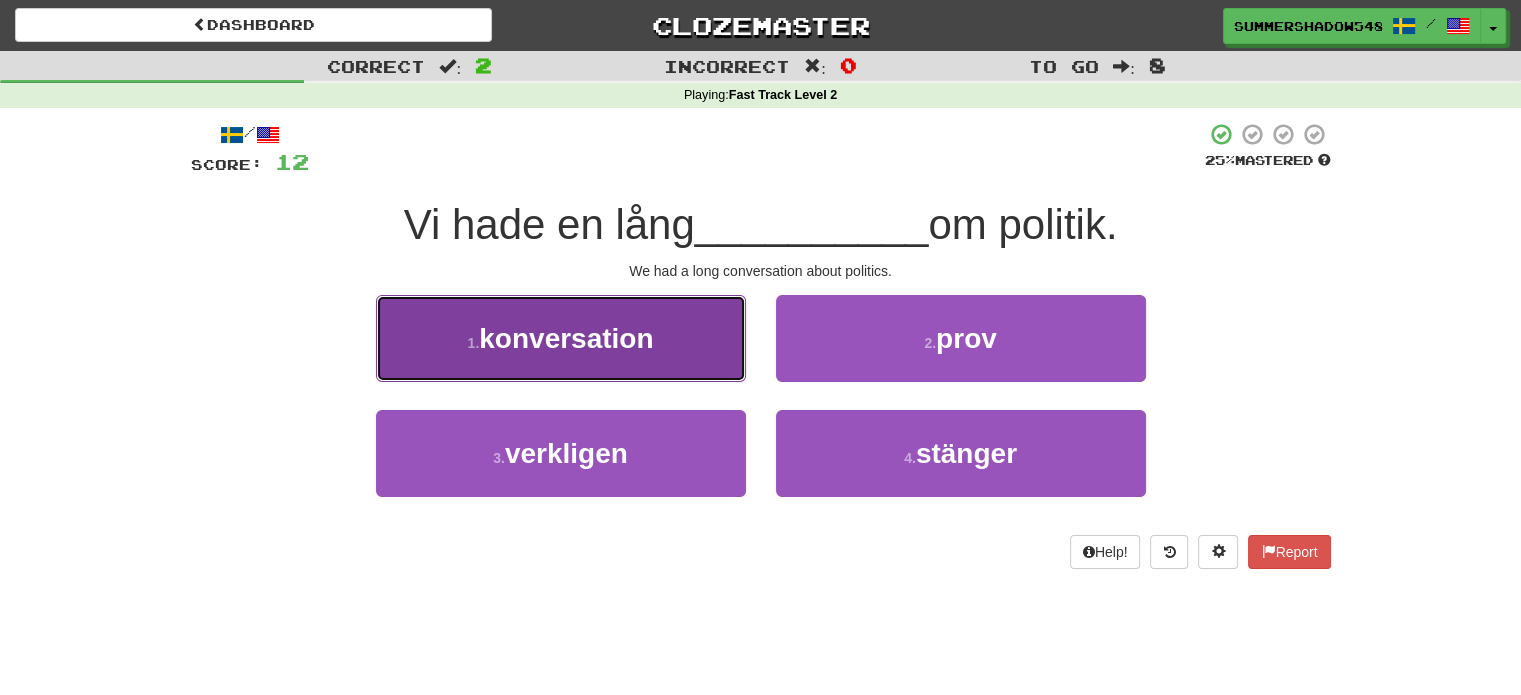 click on "konversation" at bounding box center (566, 338) 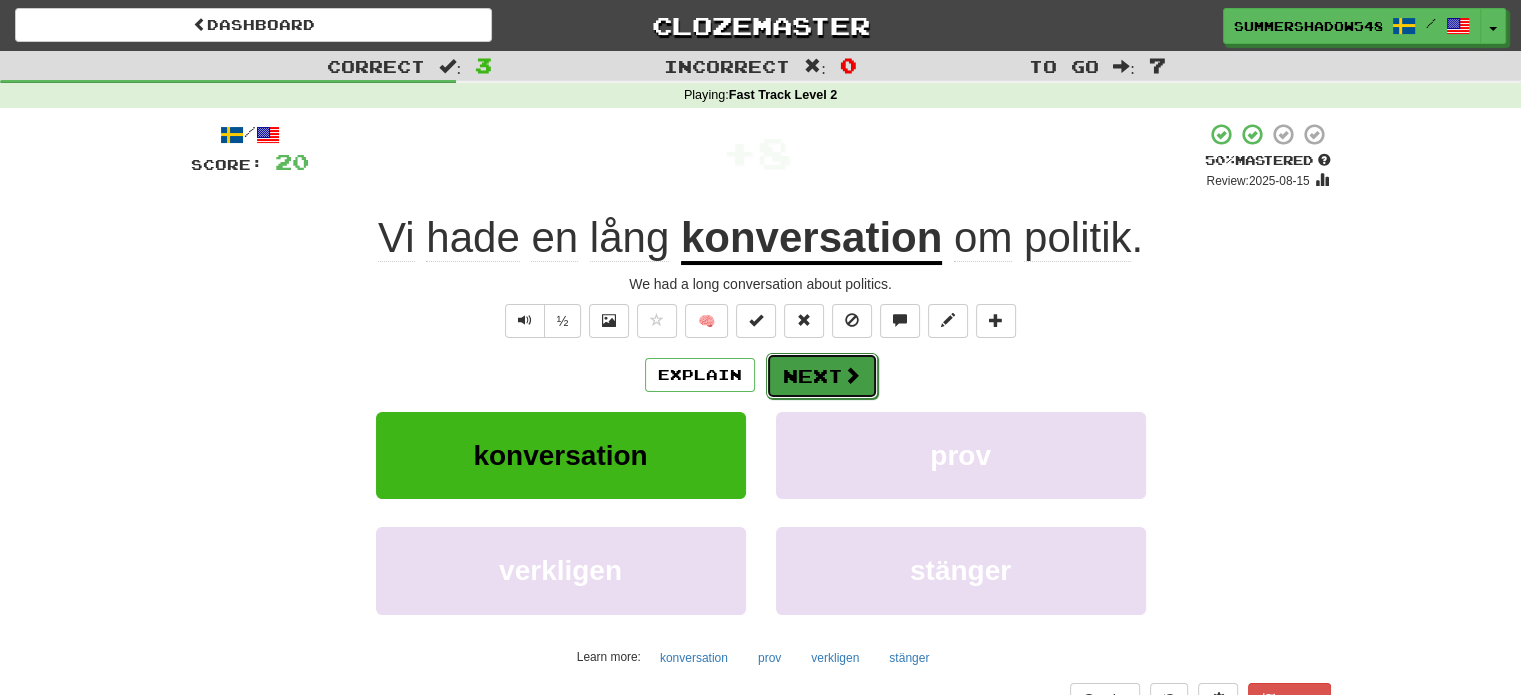 click on "Next" at bounding box center [822, 376] 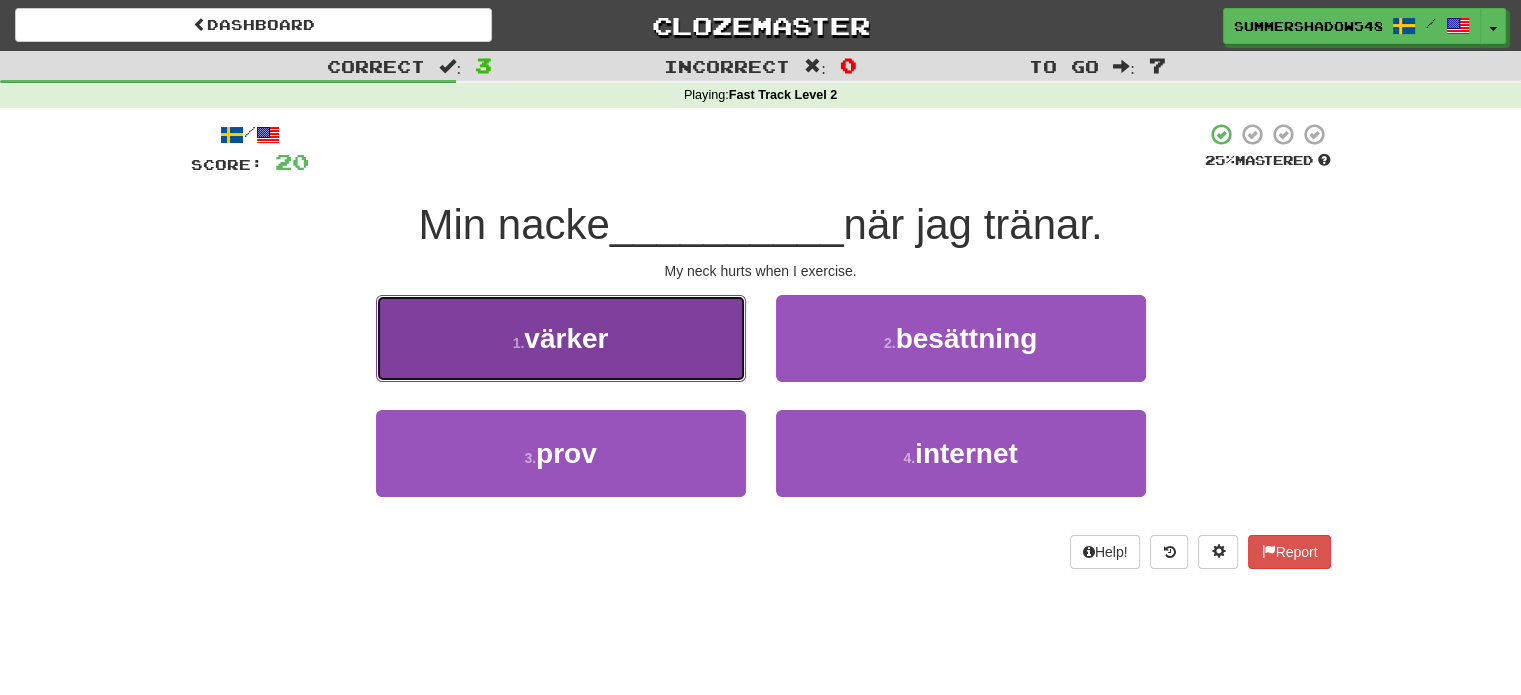 click on "värker" at bounding box center (566, 338) 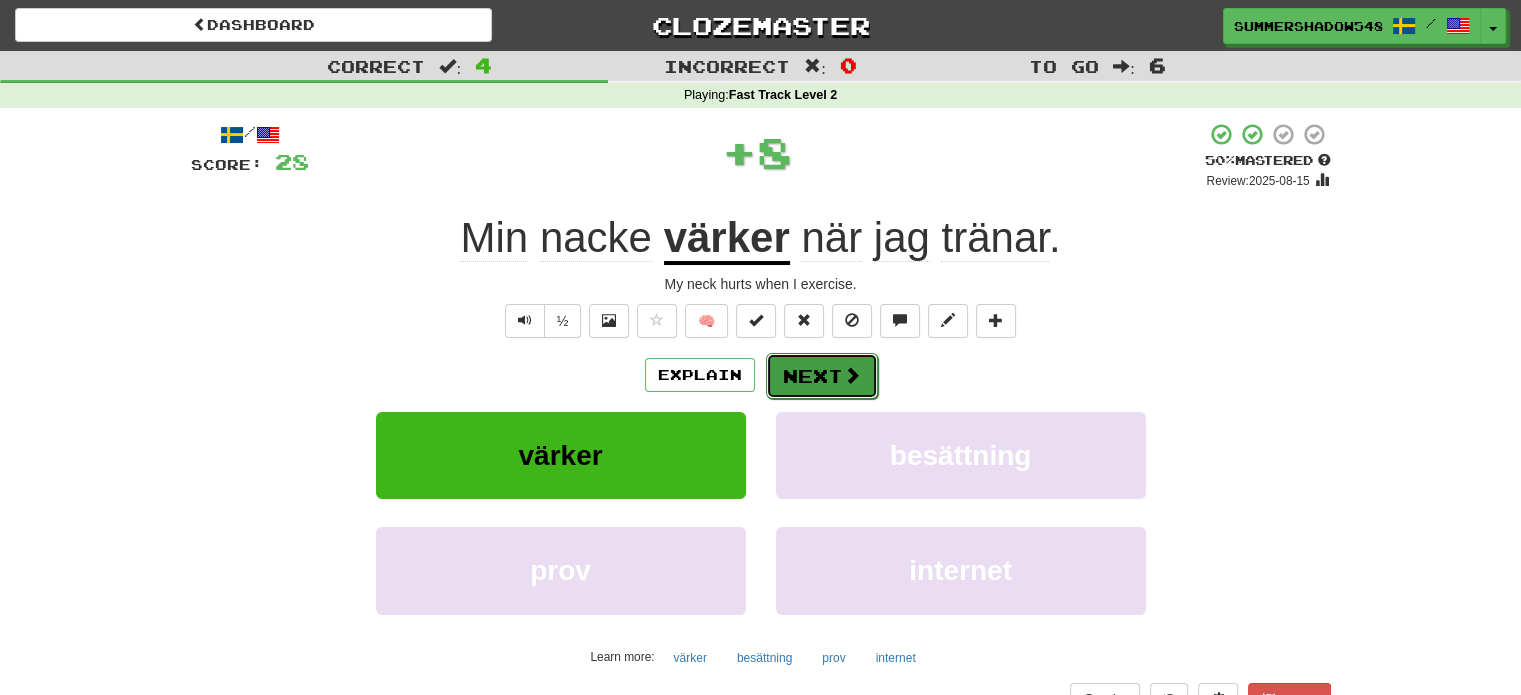 click on "Next" at bounding box center [822, 376] 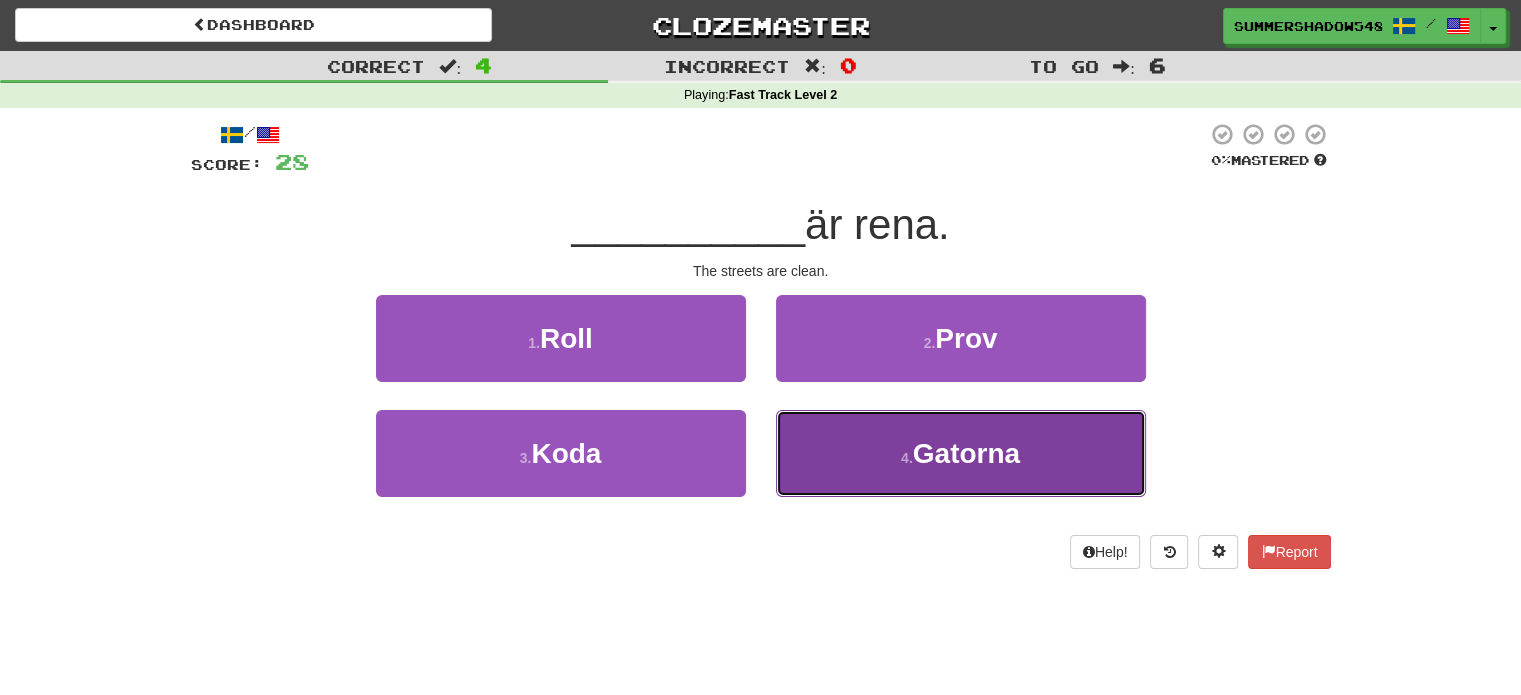 click on "4 .  Gatorna" at bounding box center (961, 453) 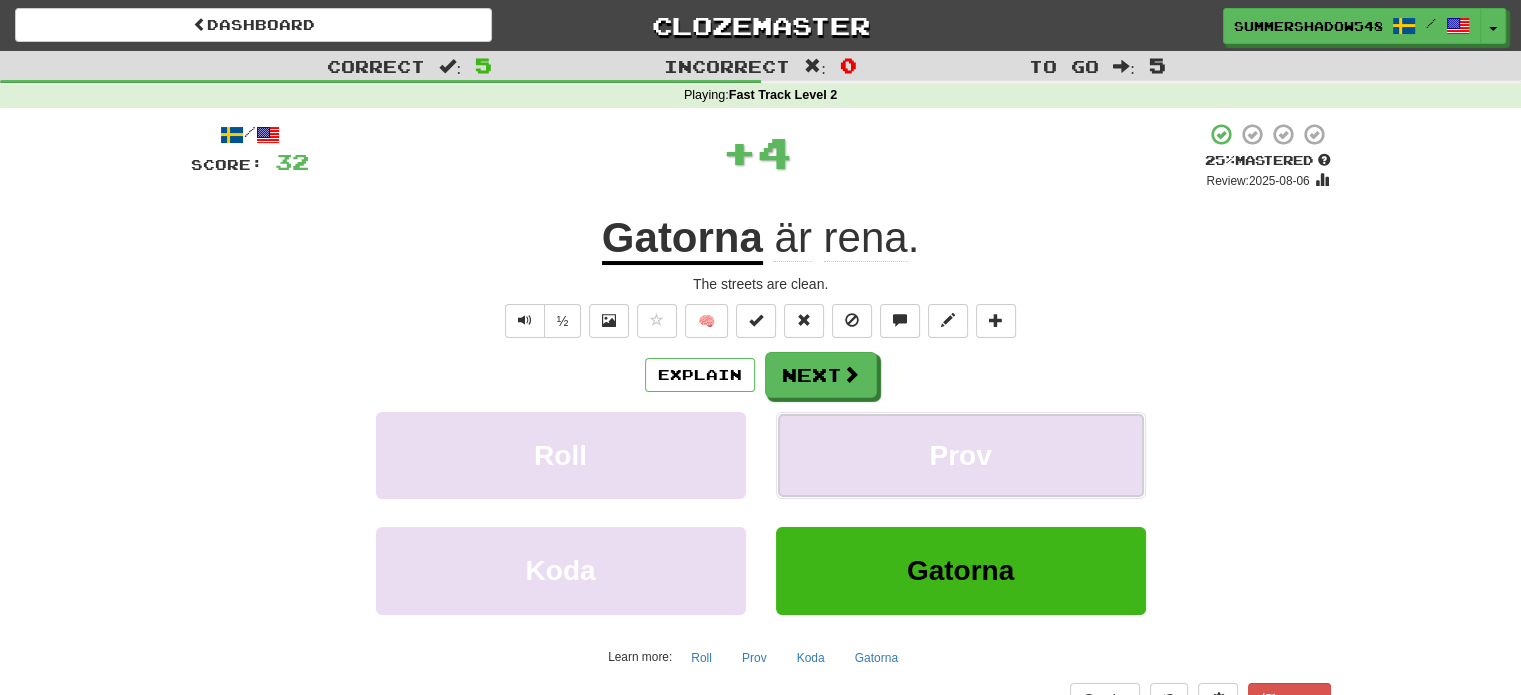 click on "Prov" at bounding box center (961, 455) 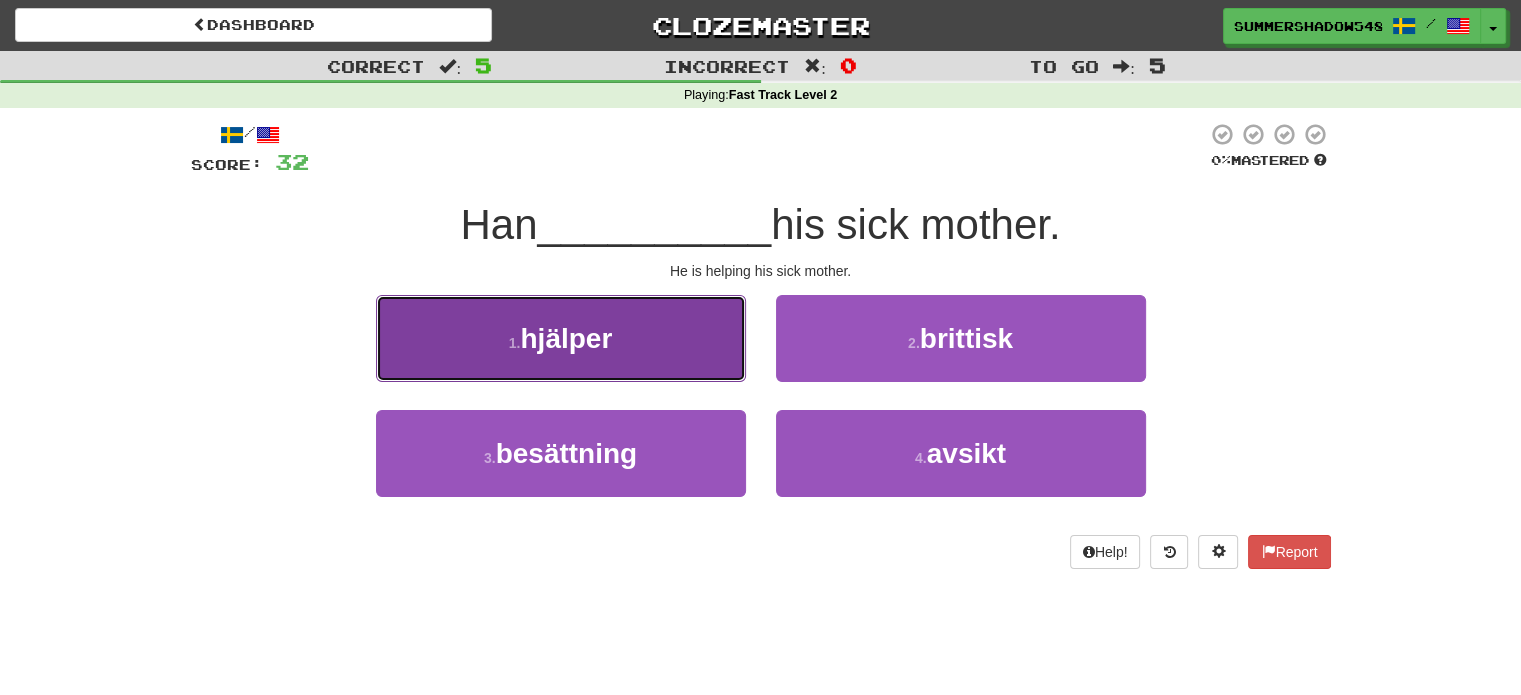 click on "1 .  hjälper" at bounding box center [561, 338] 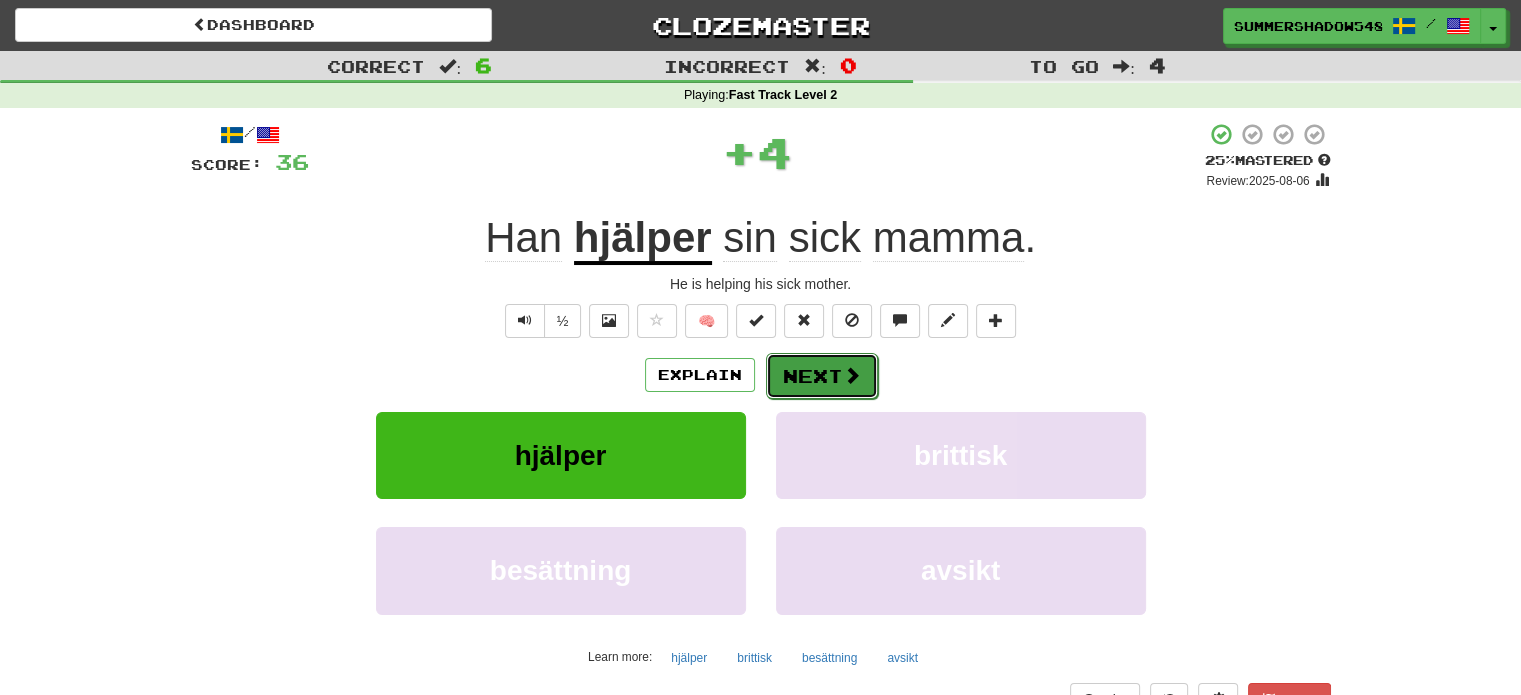 click on "Next" at bounding box center (822, 376) 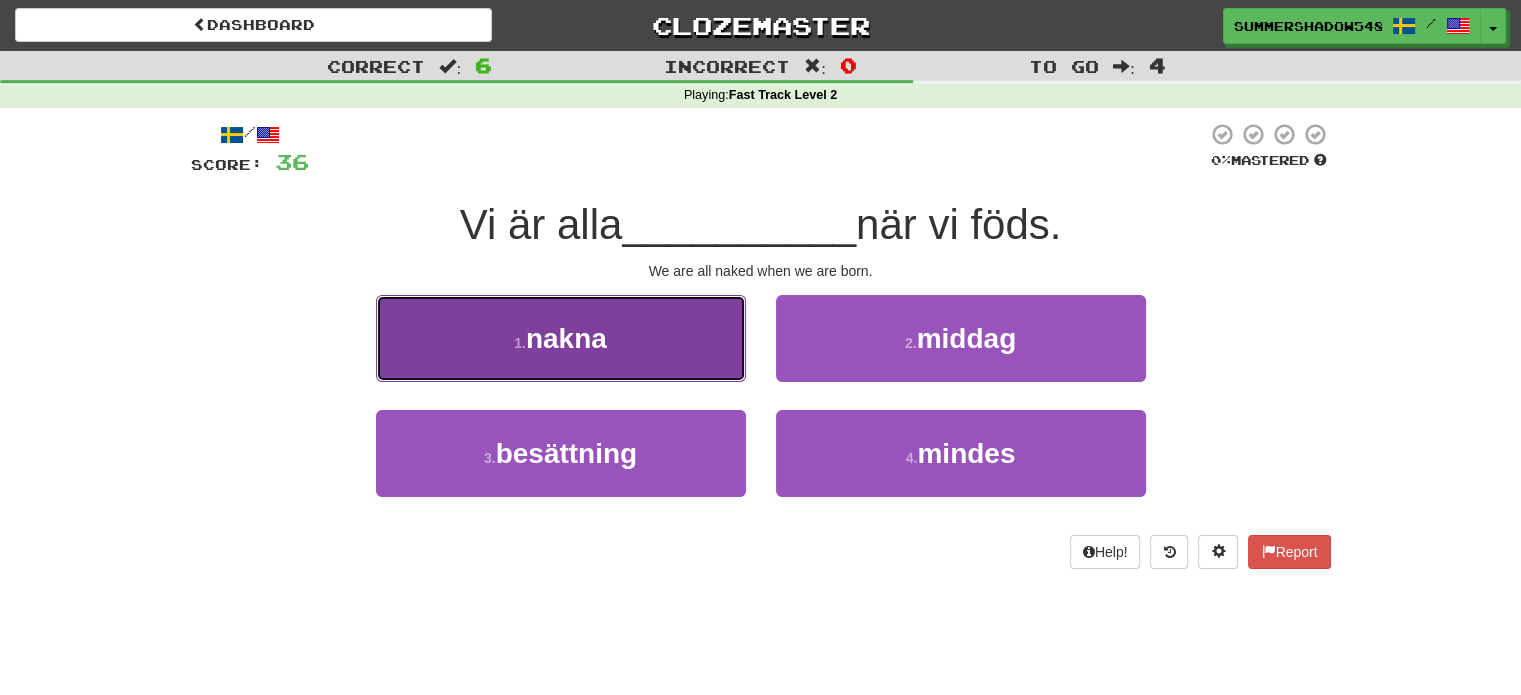 click on "1 .  nakna" at bounding box center [561, 338] 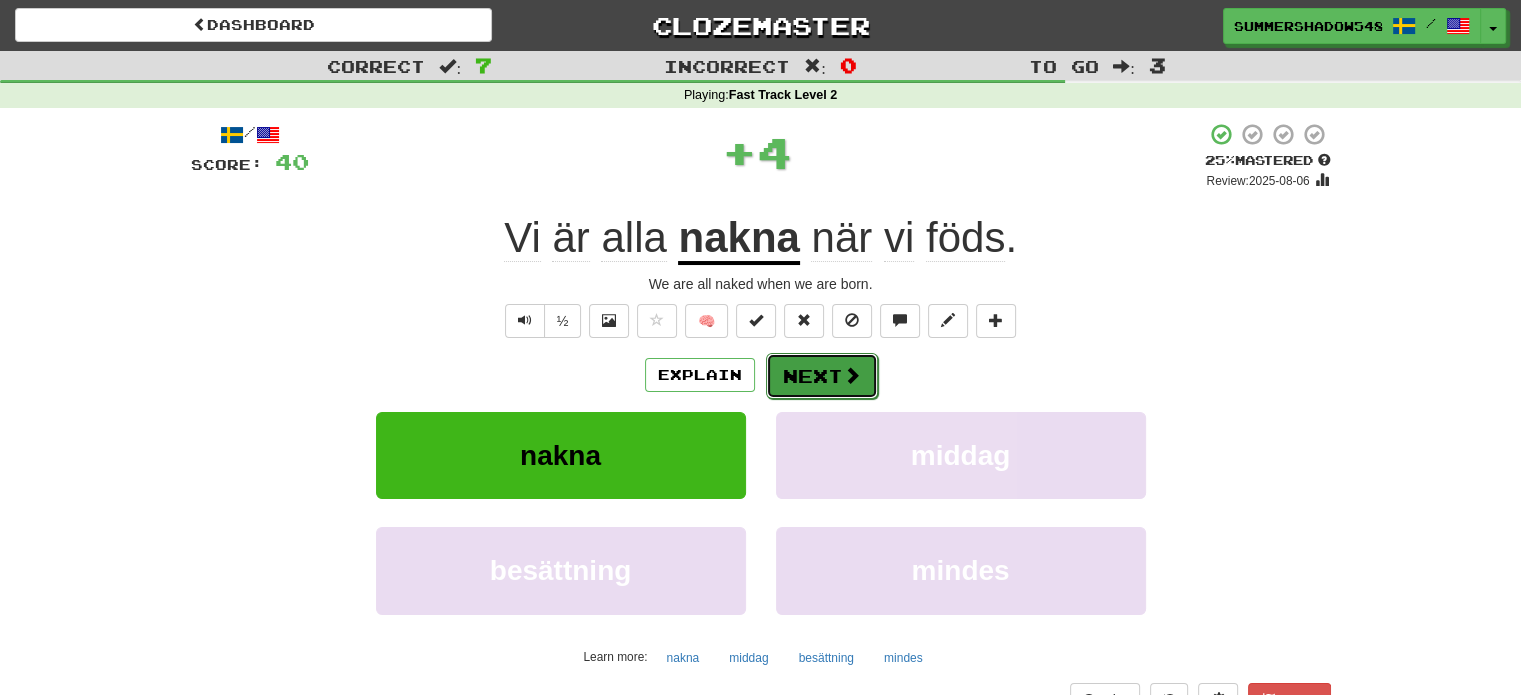 click on "Next" at bounding box center (822, 376) 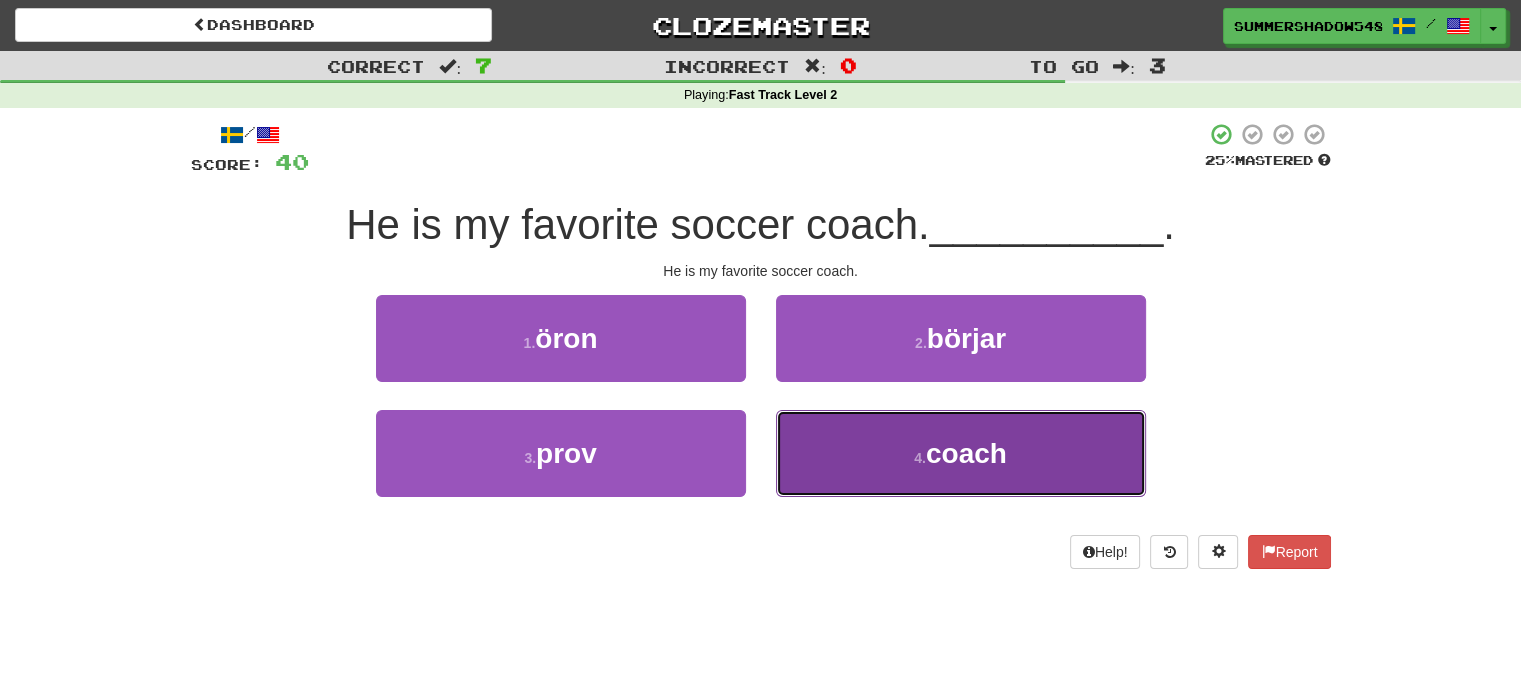 click on "4 .  coach" at bounding box center [961, 453] 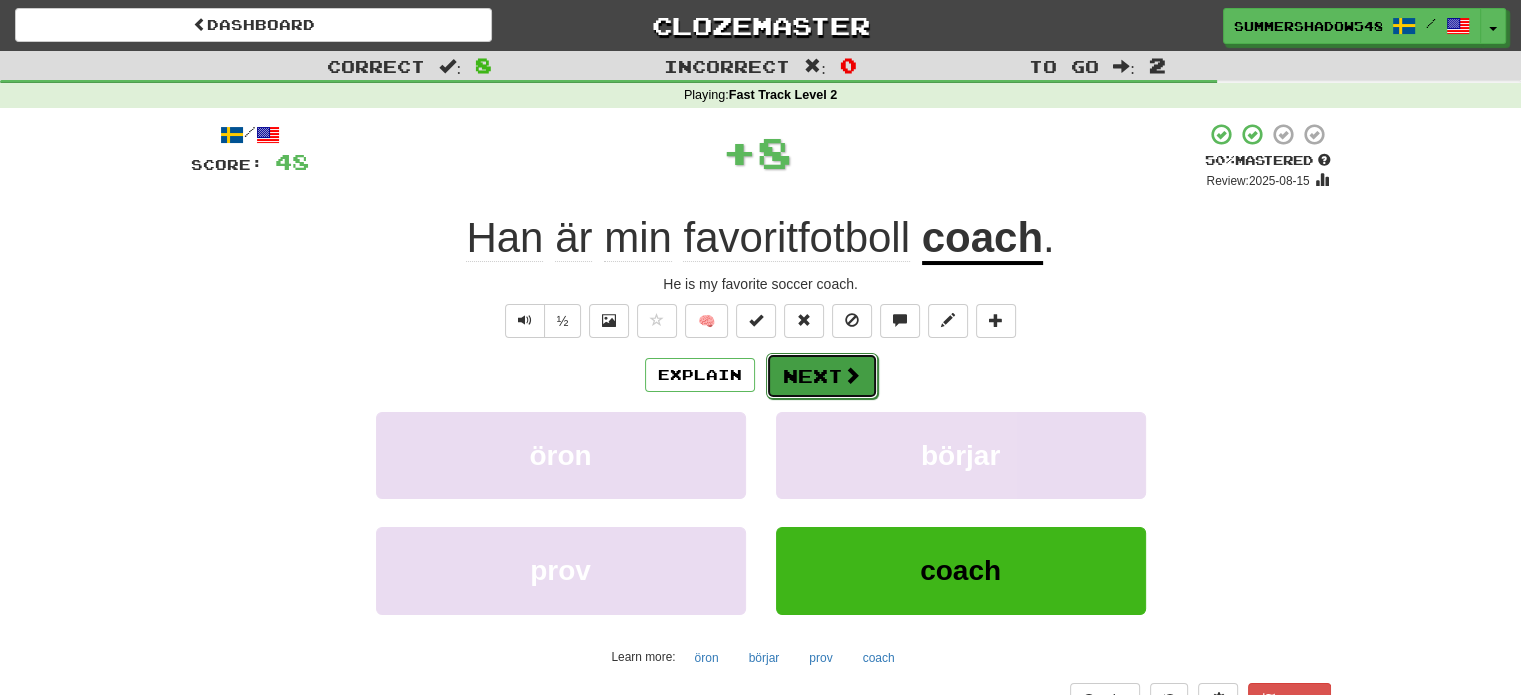 click on "Next" at bounding box center (822, 376) 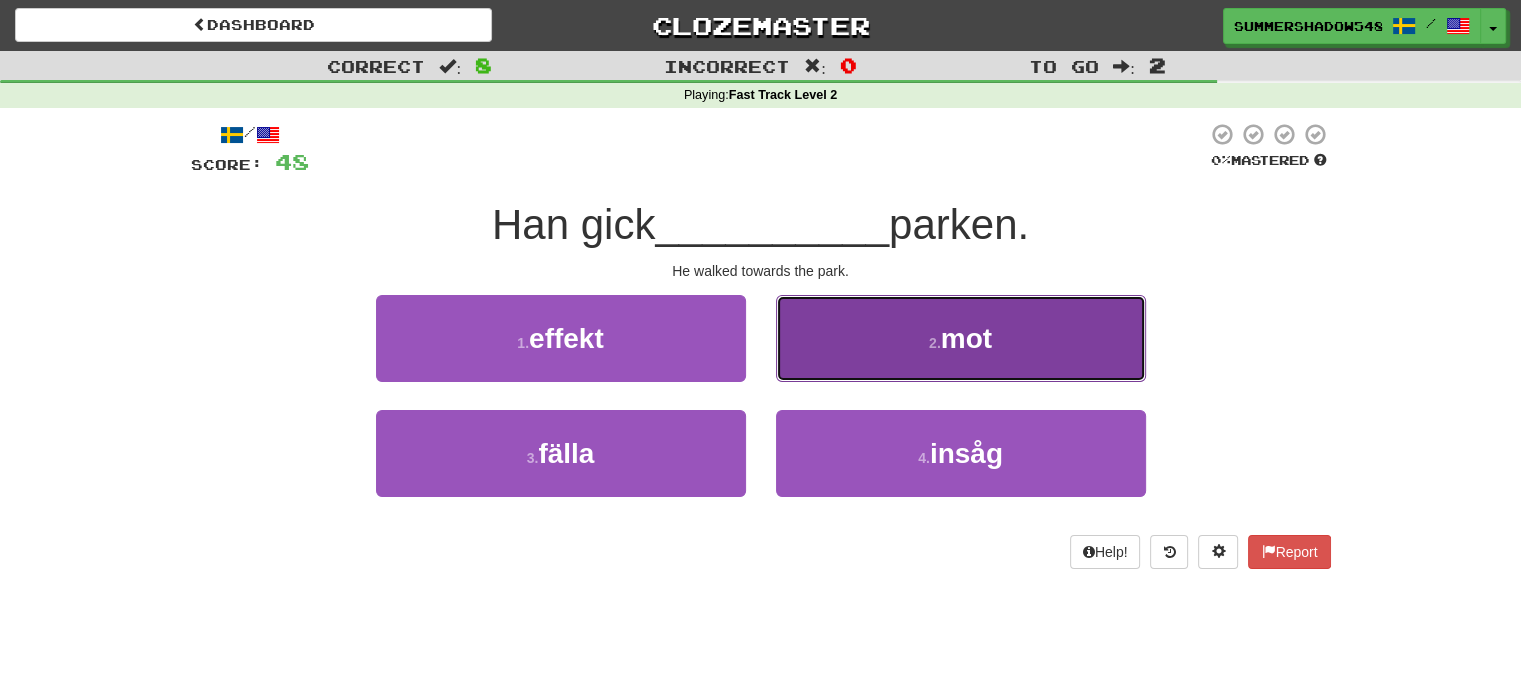 click on "2 .  mot" at bounding box center (961, 338) 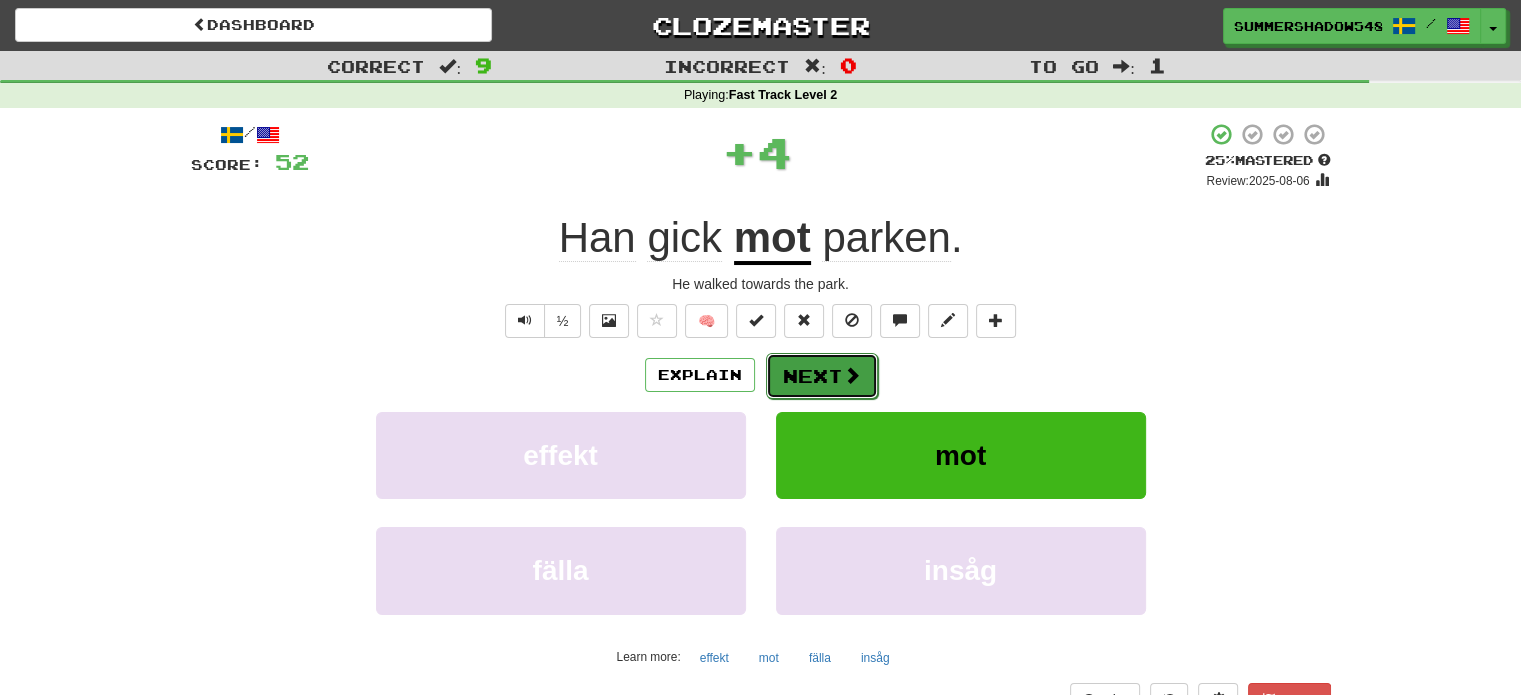 click on "Next" at bounding box center (822, 376) 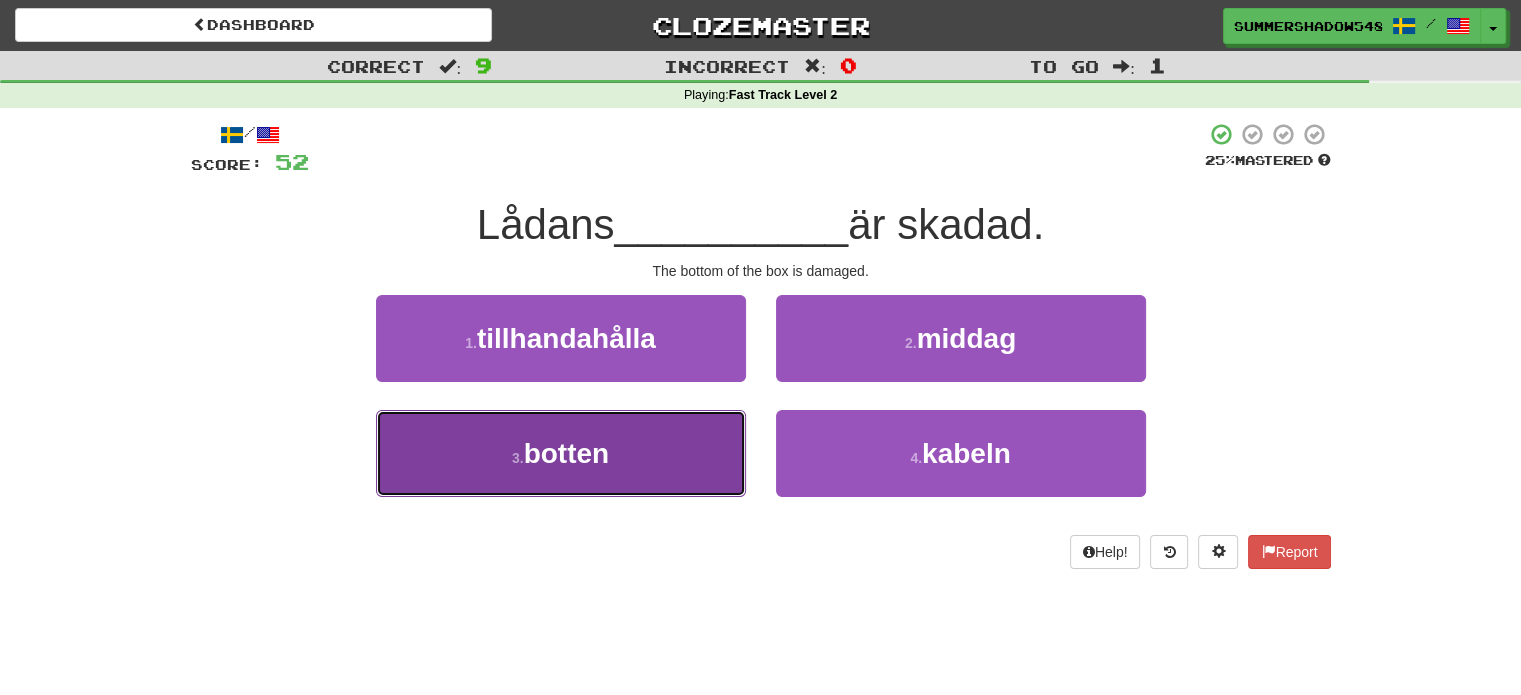 click on "3 .  botten" at bounding box center [561, 453] 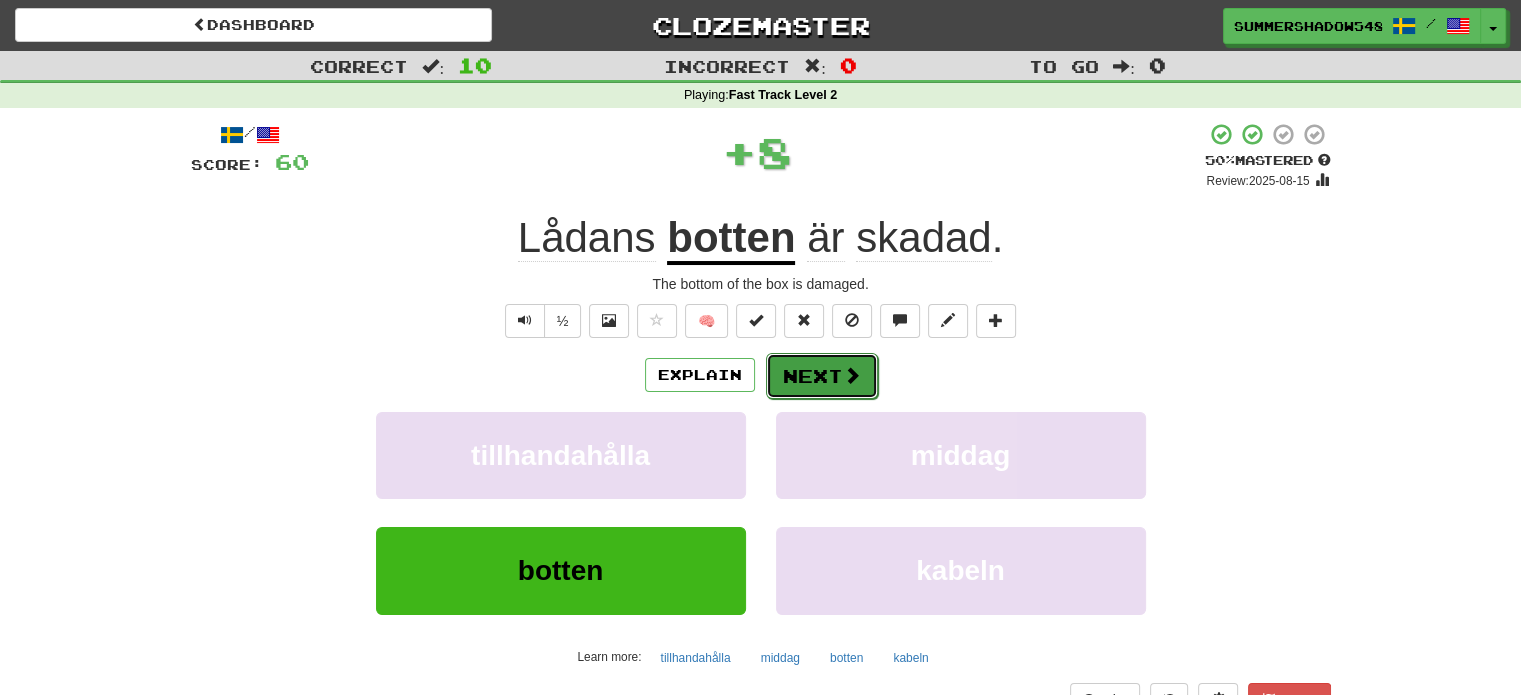 click on "Next" at bounding box center [822, 376] 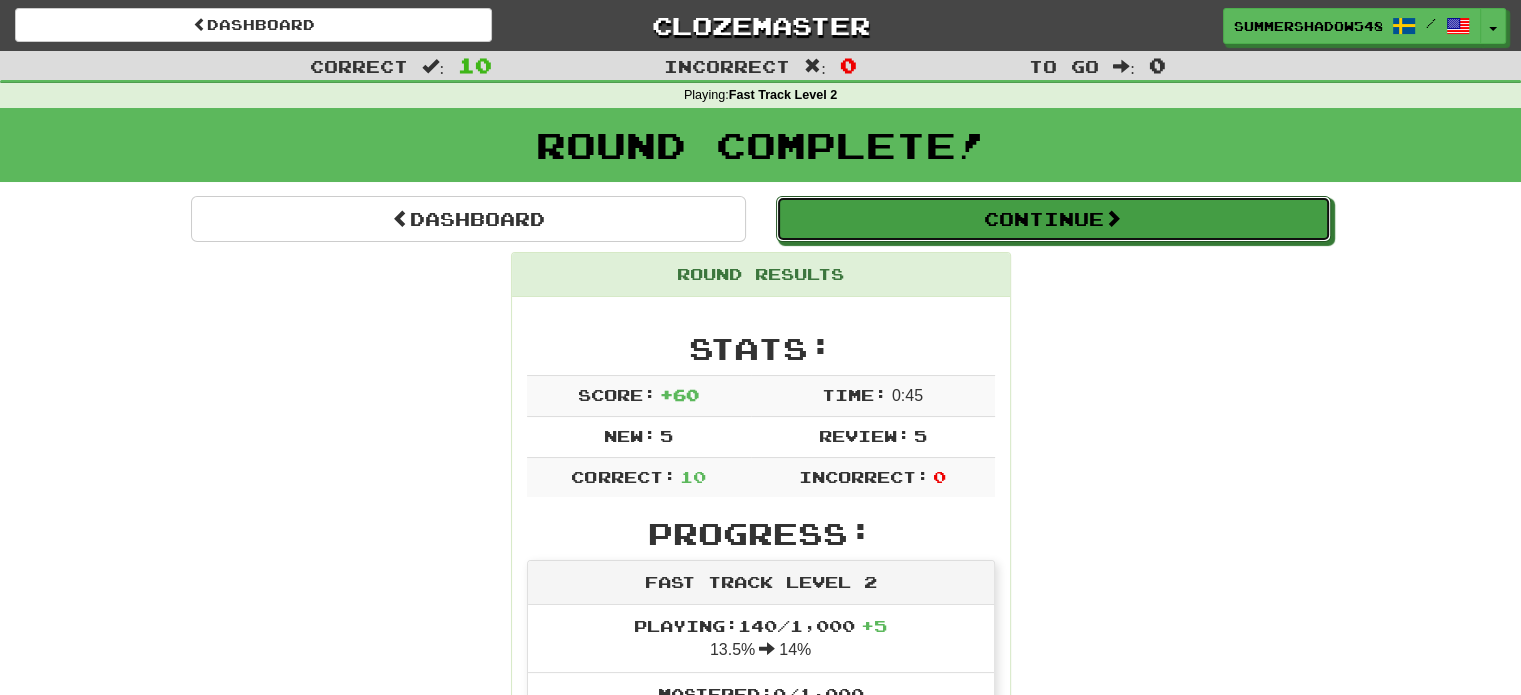 click on "Continue" at bounding box center [1053, 219] 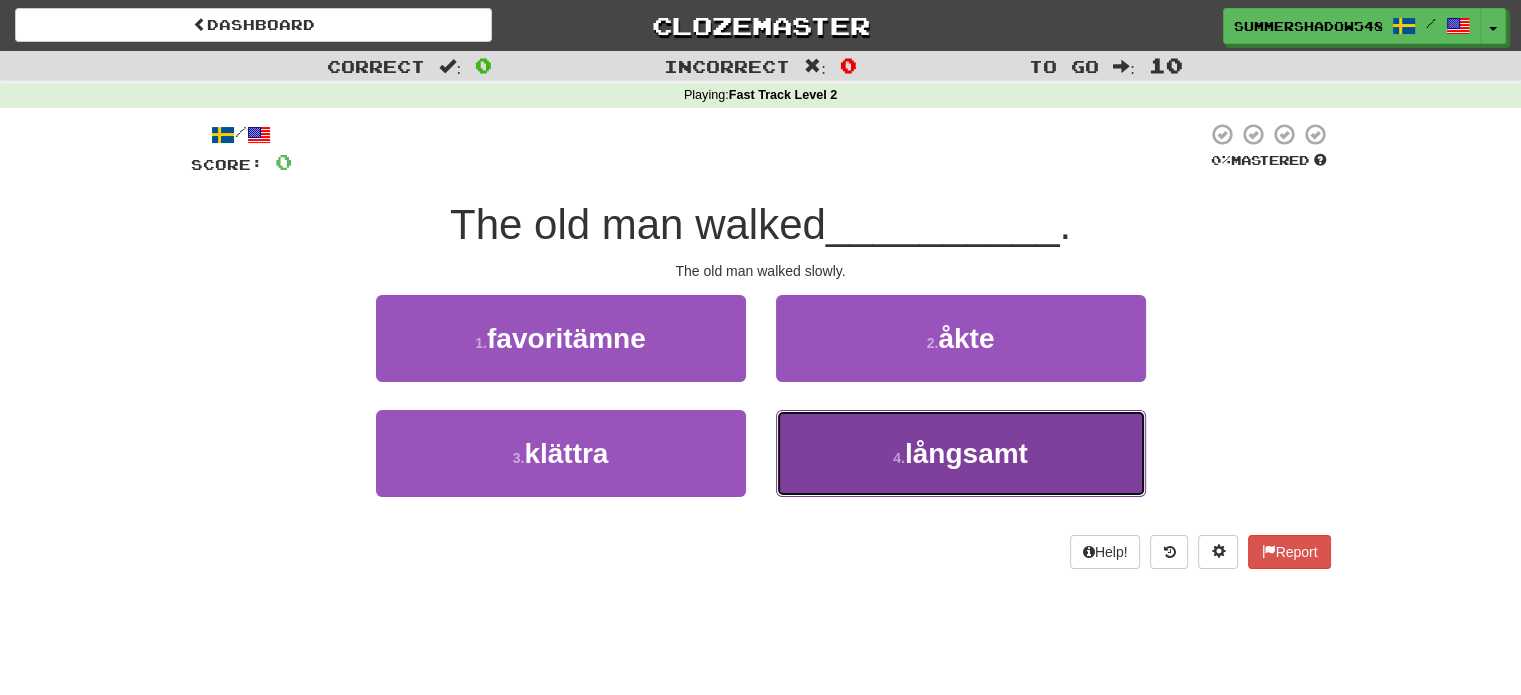 click on "4 ." at bounding box center [899, 458] 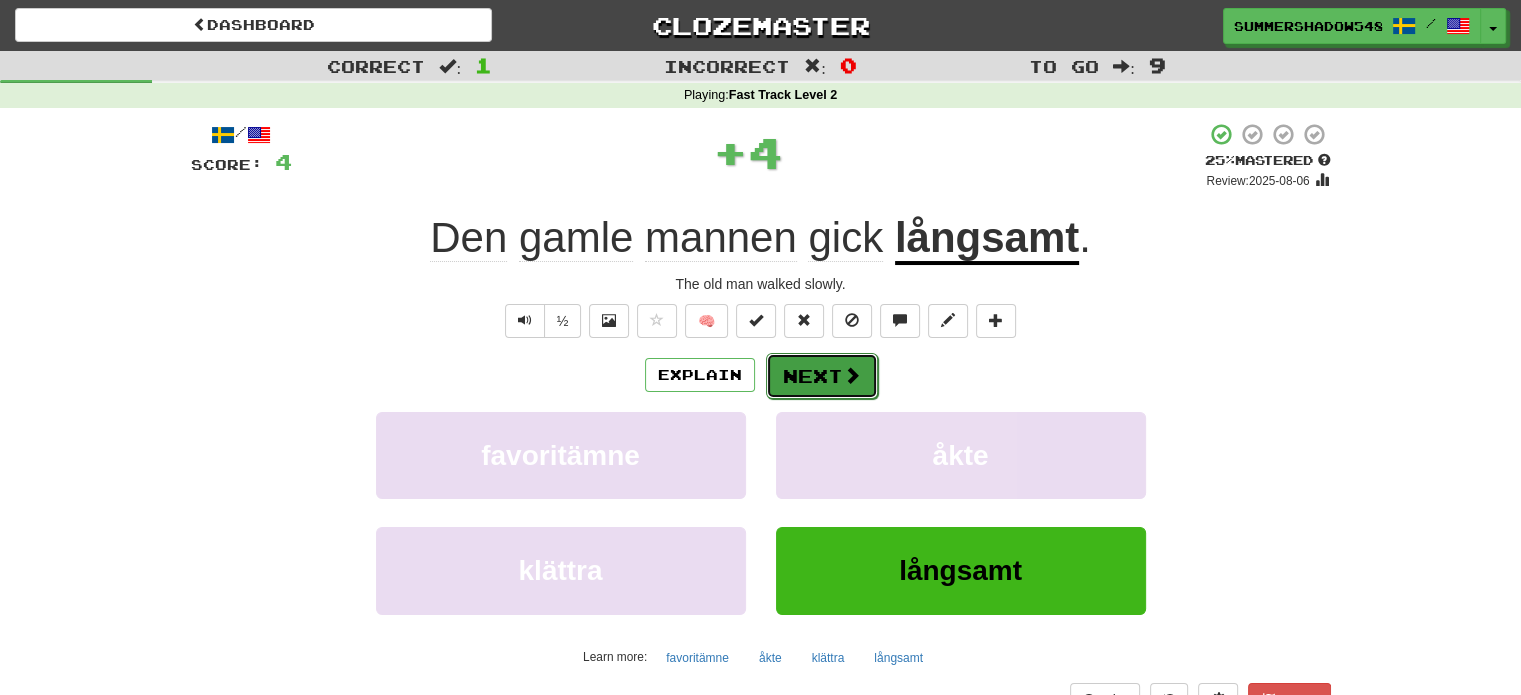 click on "Next" at bounding box center (822, 376) 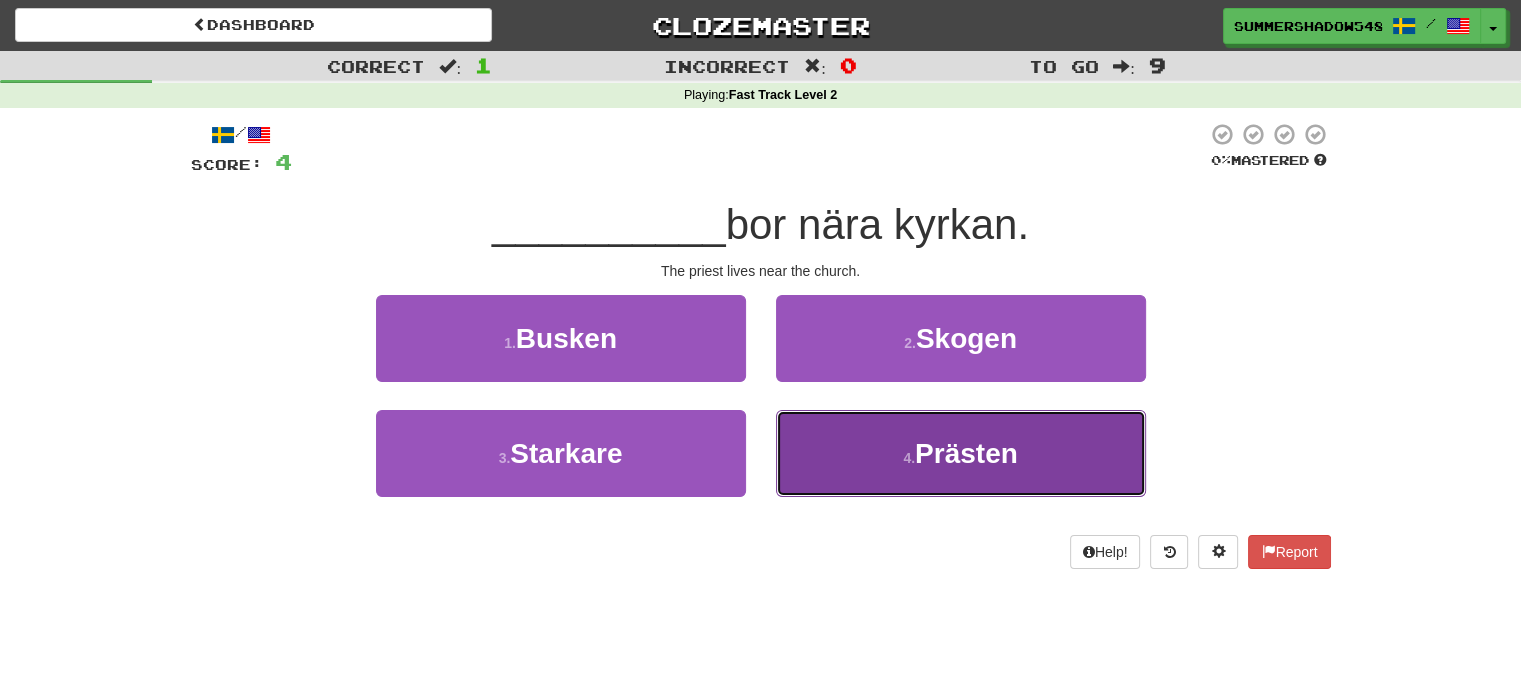click on "4 .  Prästen" at bounding box center [961, 453] 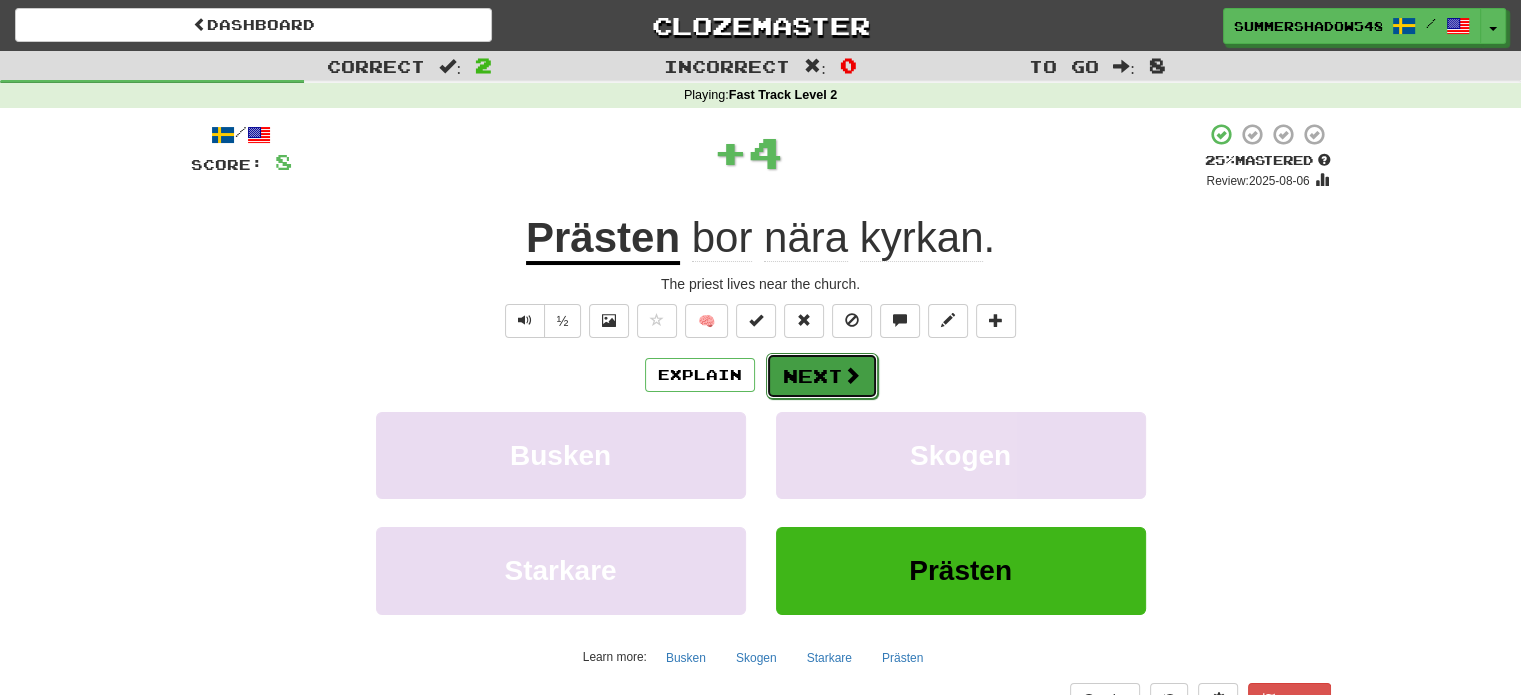 click on "Next" at bounding box center [822, 376] 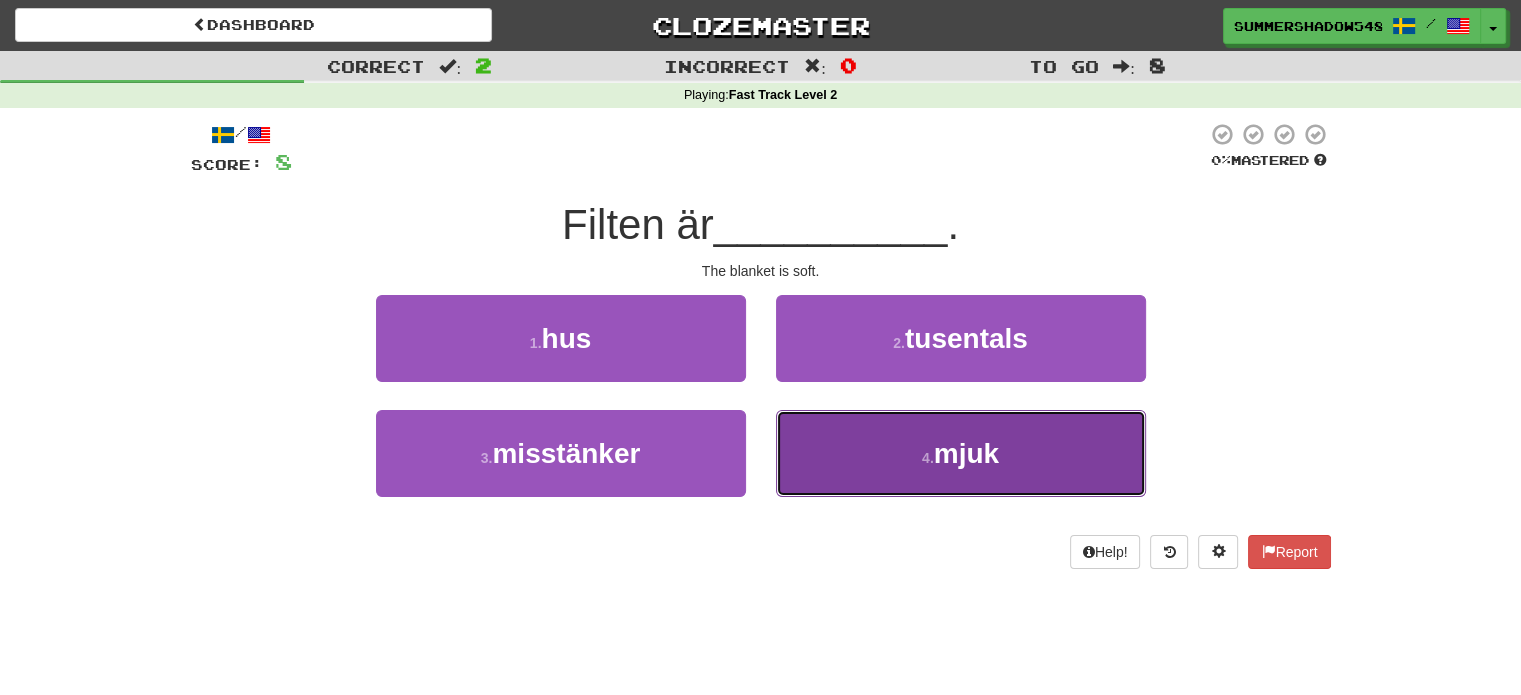 click on "4 .  mjuk" at bounding box center (961, 453) 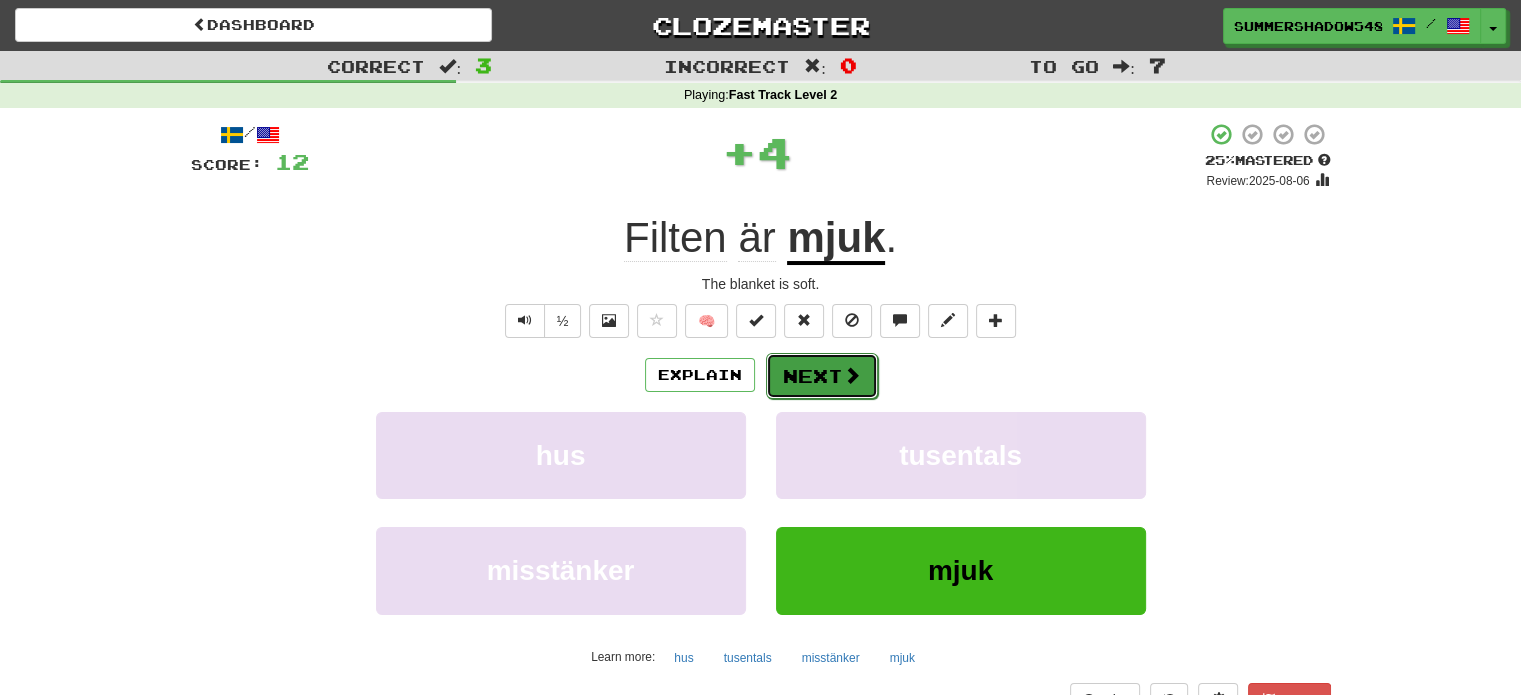 click at bounding box center (852, 375) 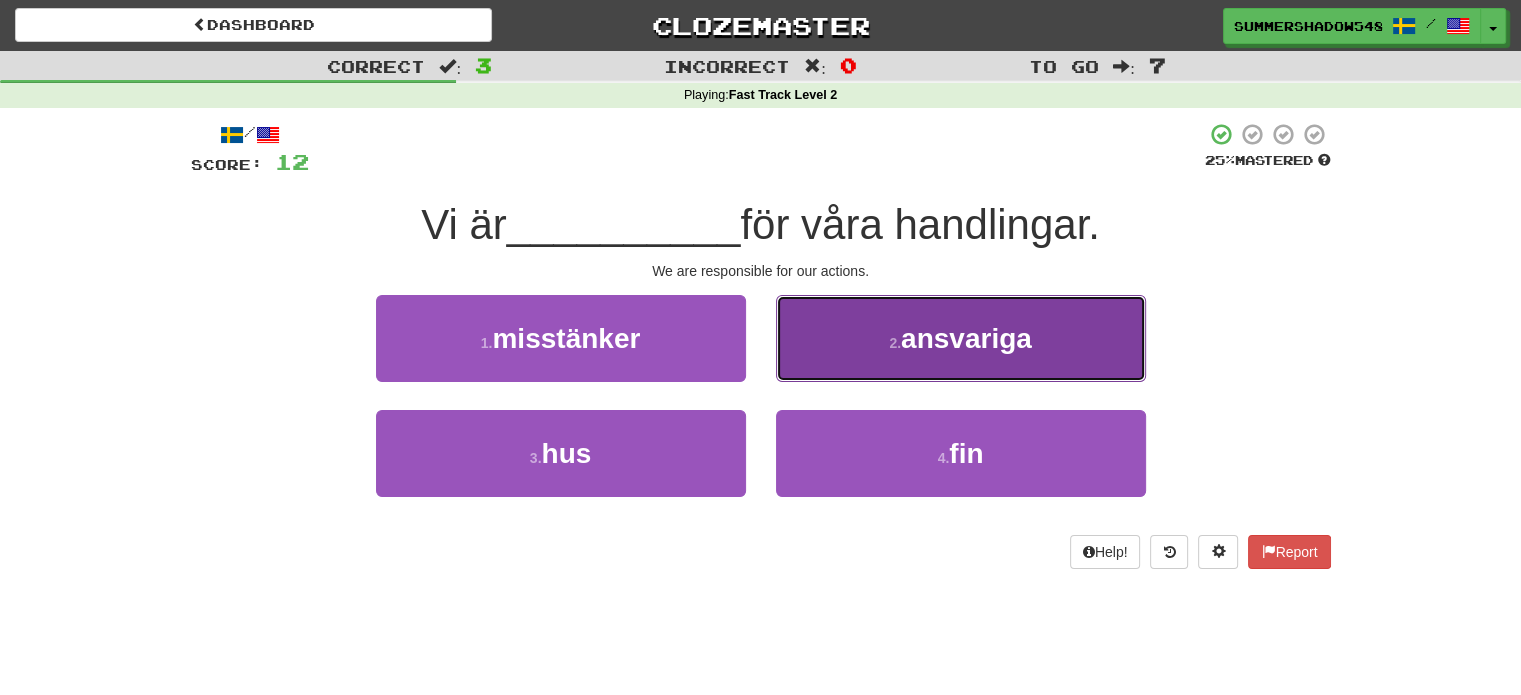 click on "2 .  ansvariga" at bounding box center [961, 338] 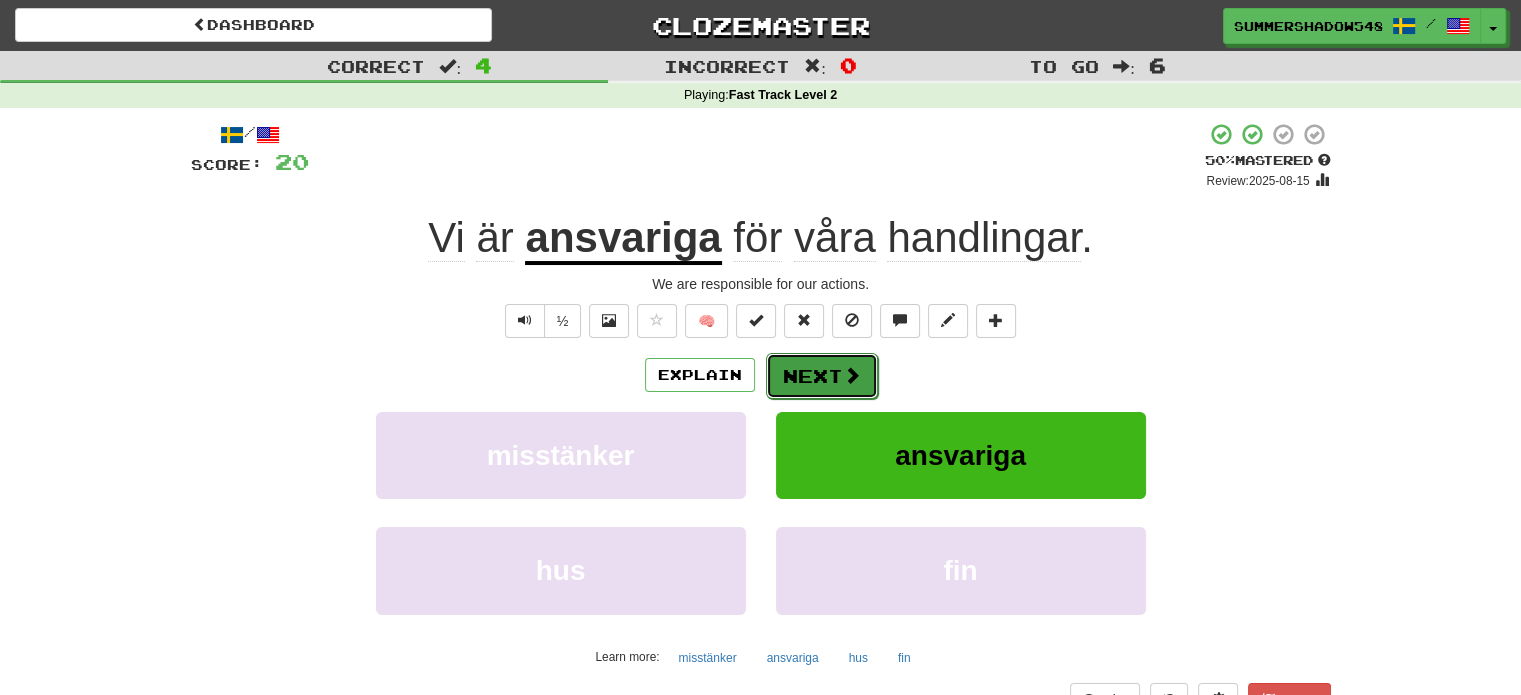 click at bounding box center (852, 375) 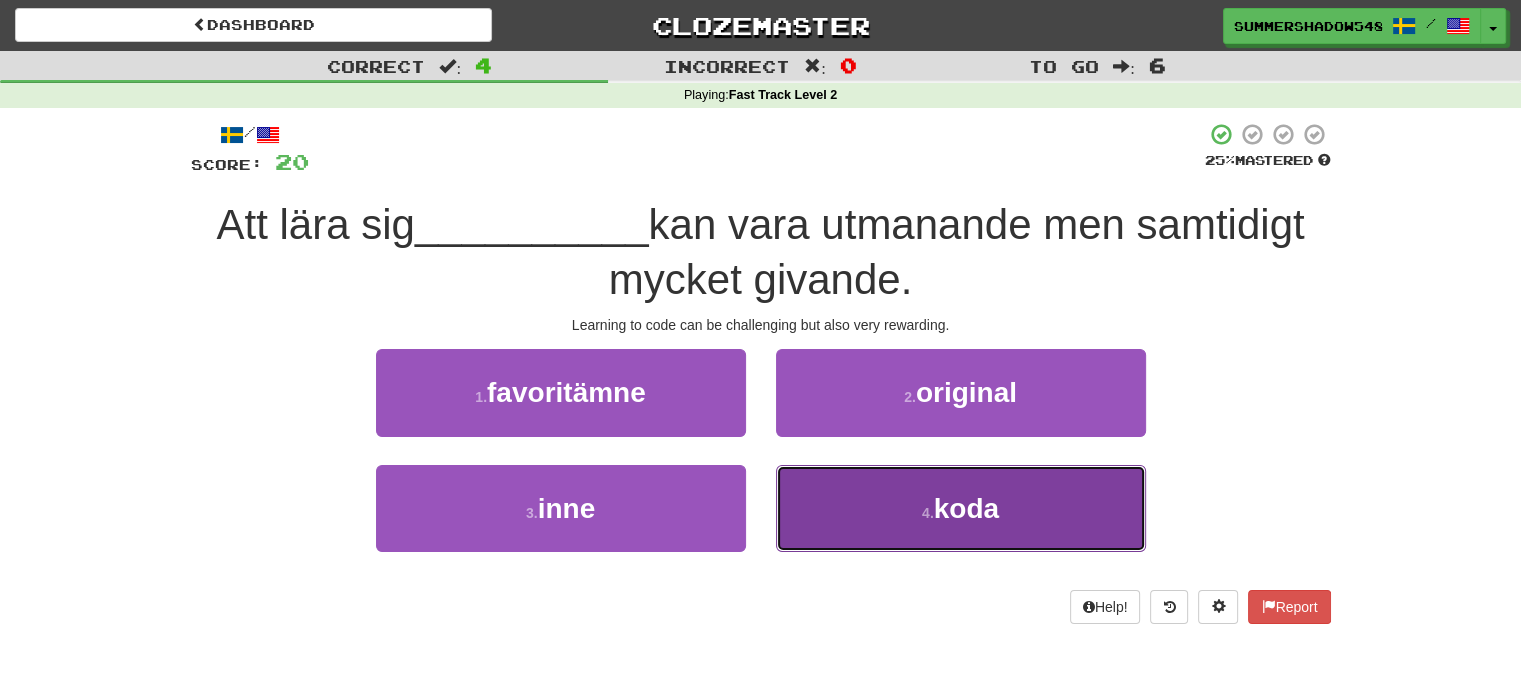 click on "4 ." at bounding box center [928, 513] 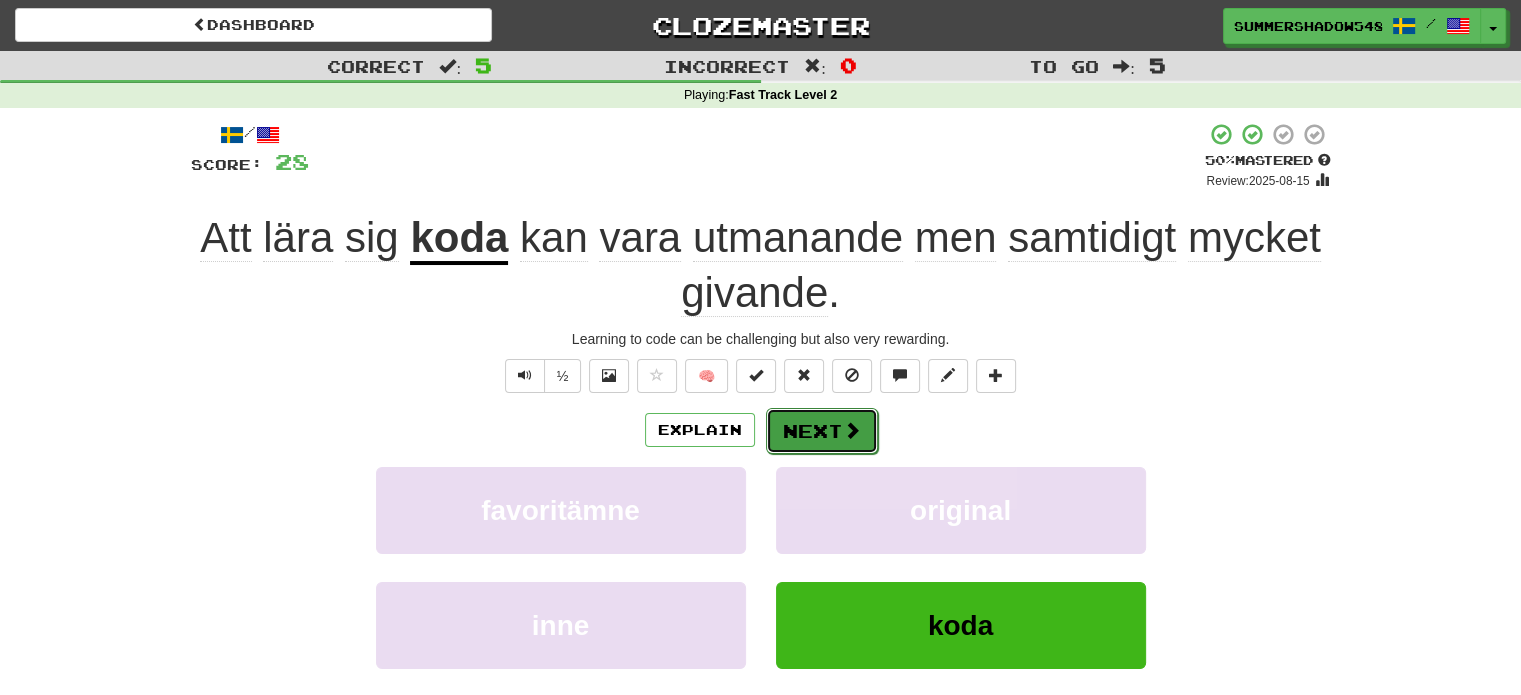 click on "Next" at bounding box center [822, 431] 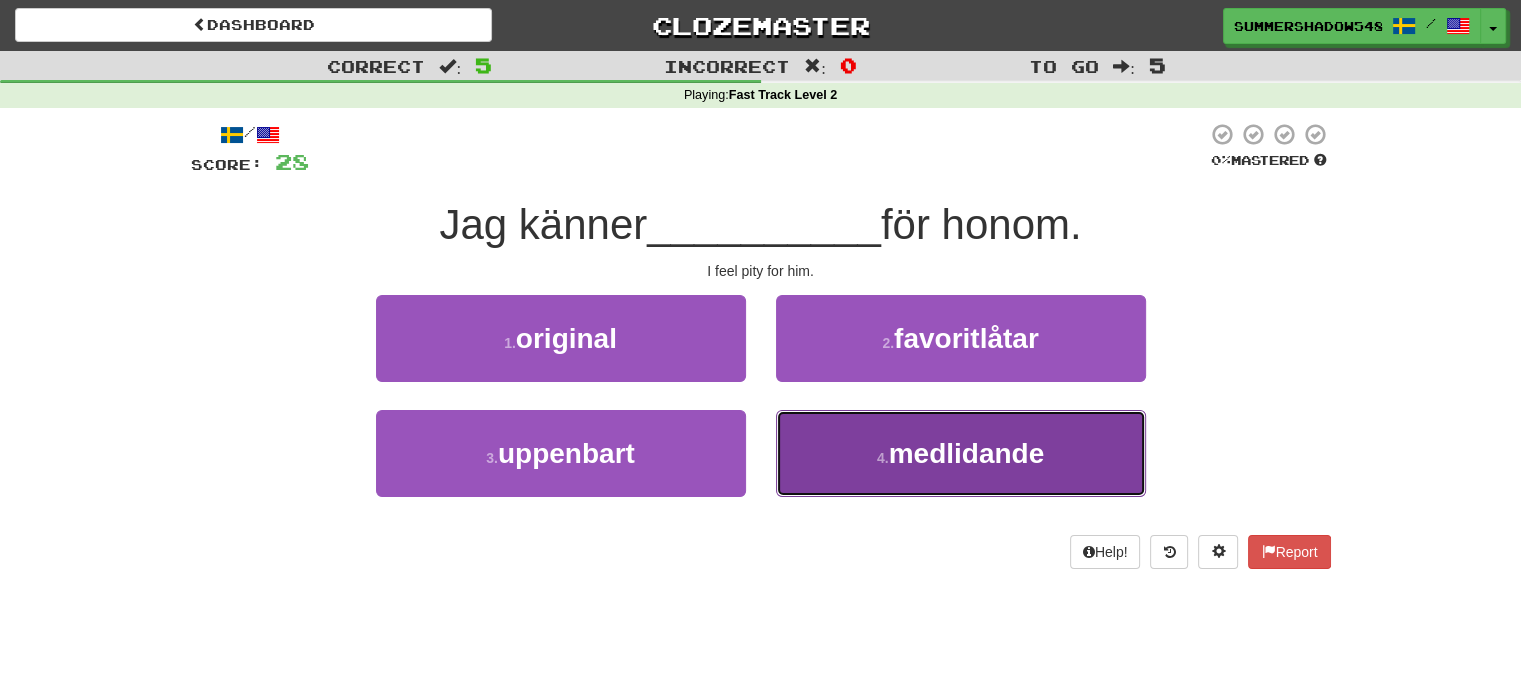 click on "medlidande" at bounding box center (967, 453) 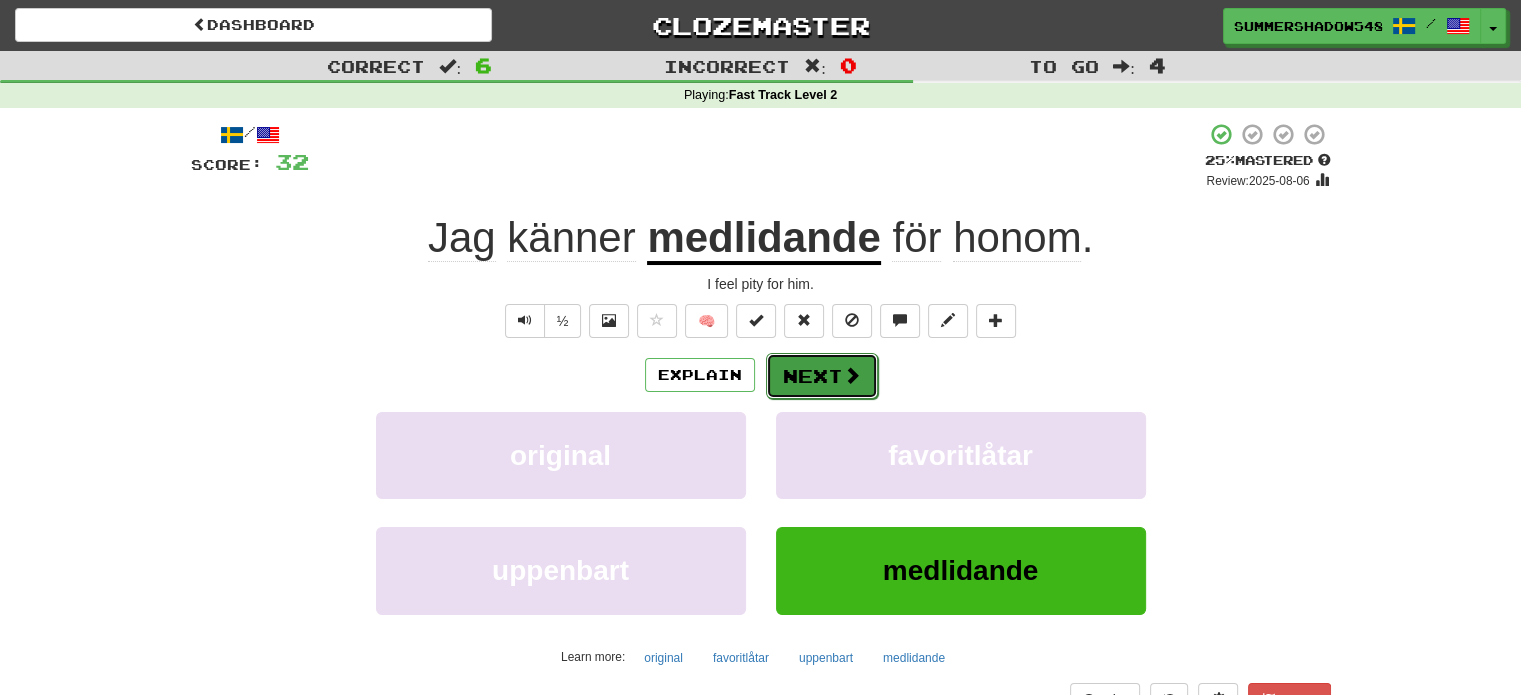 click on "Next" at bounding box center [822, 376] 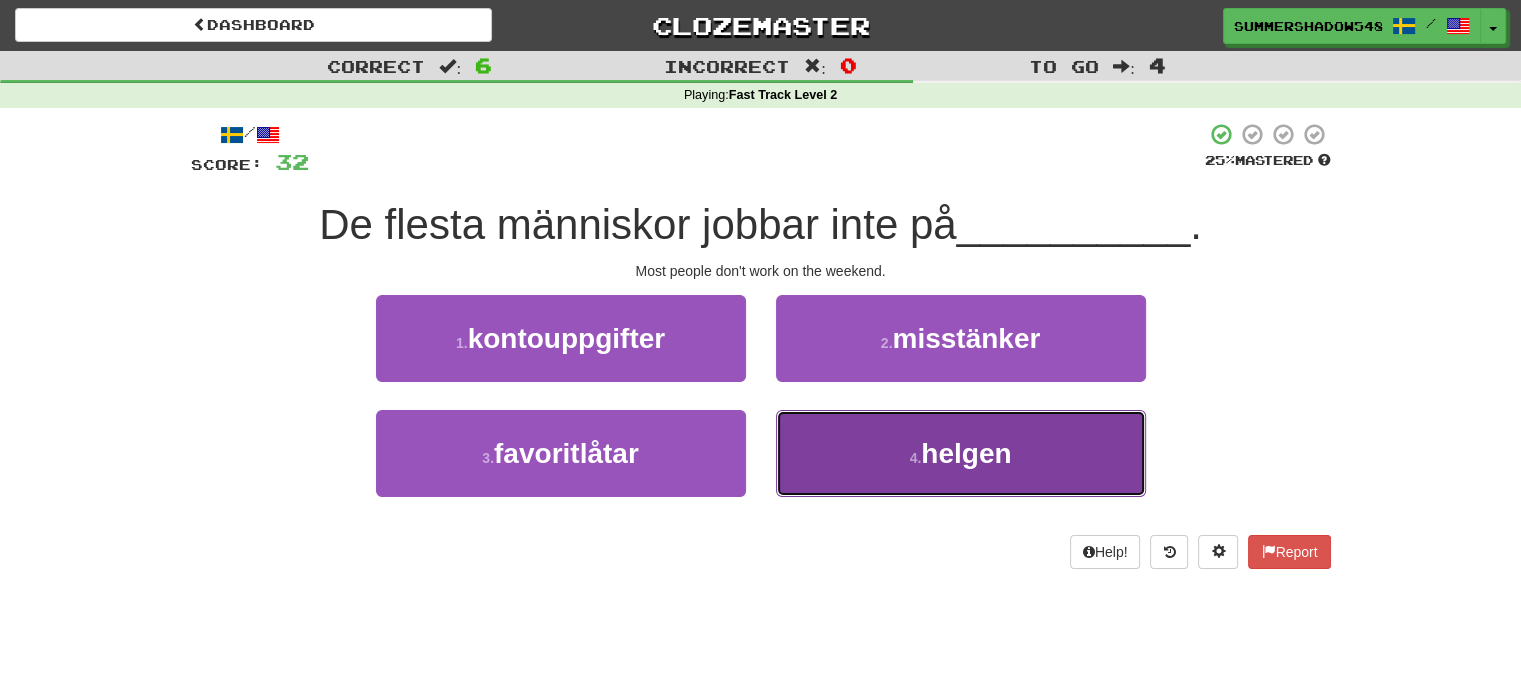 click on "4 .  helgen" at bounding box center [961, 453] 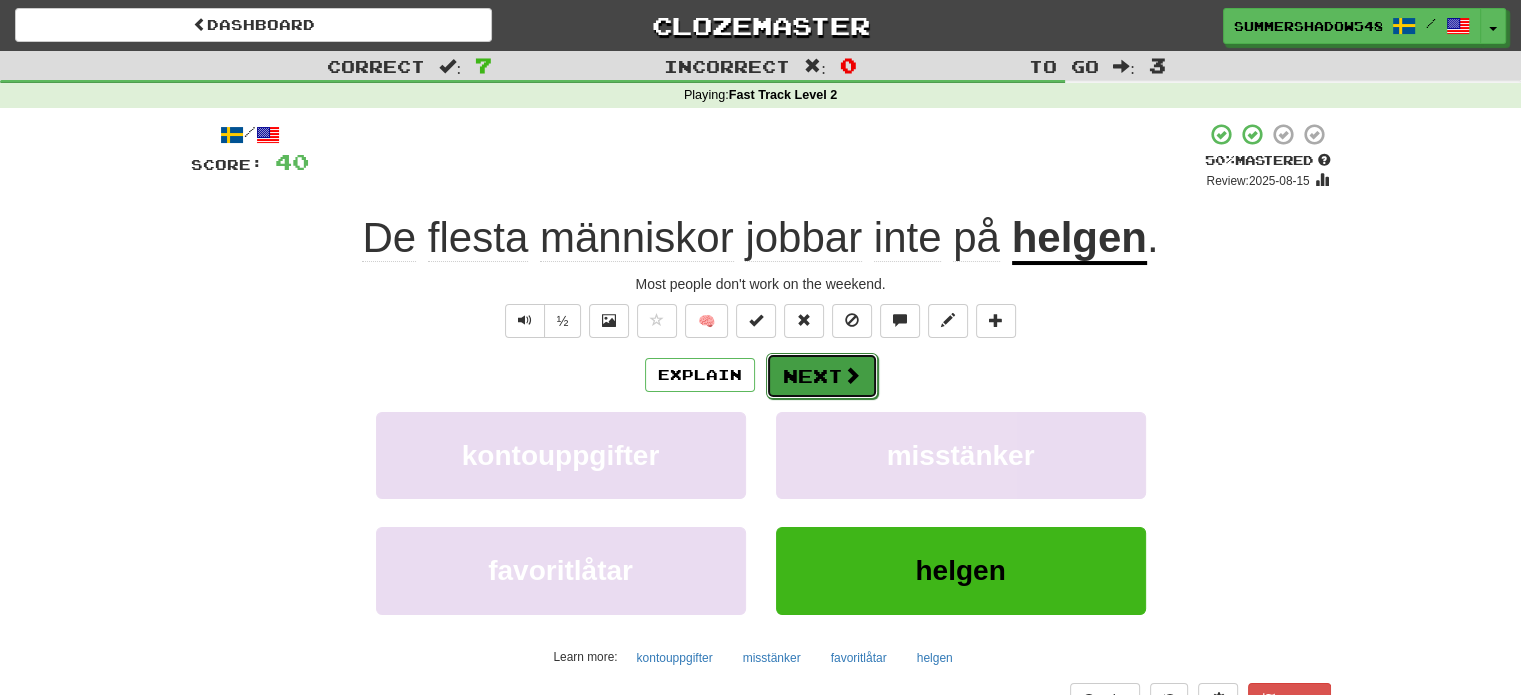 click on "Next" at bounding box center [822, 376] 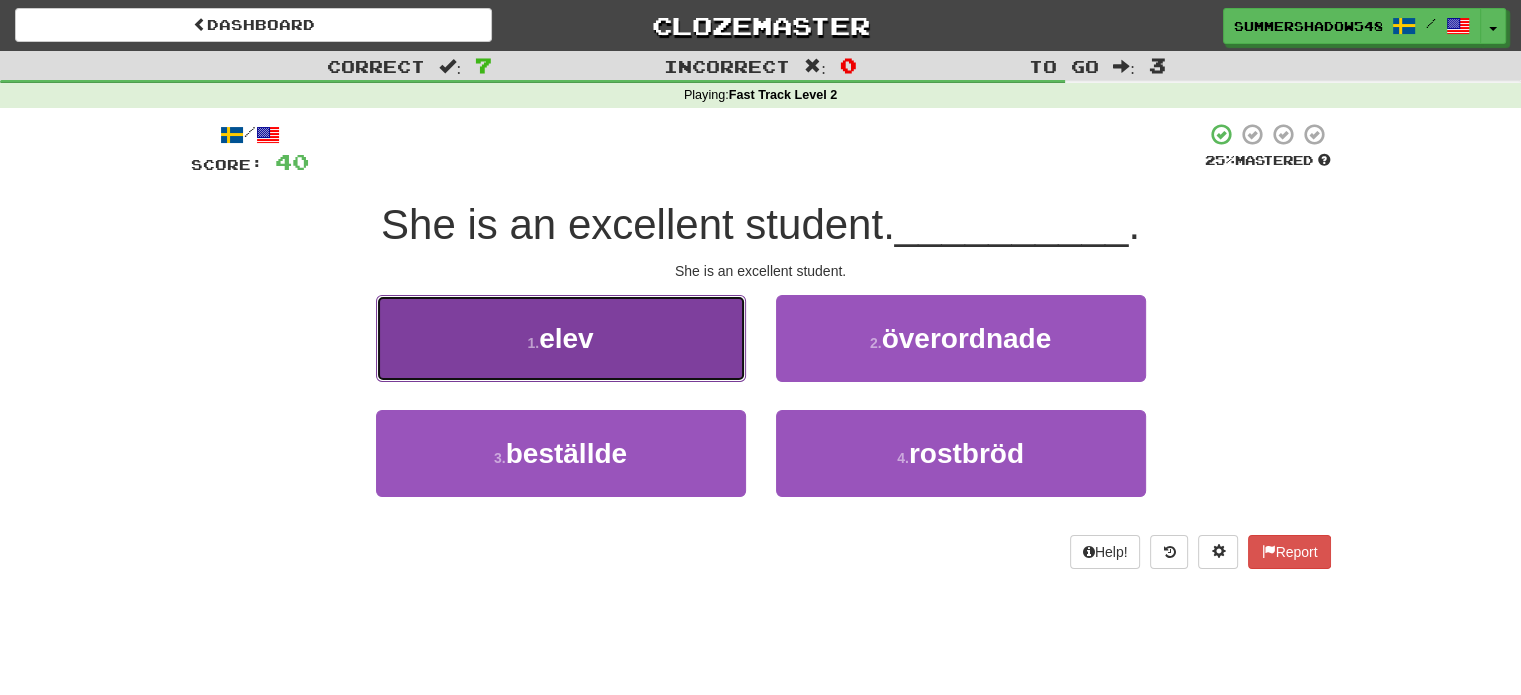 click on "1 .  elev" at bounding box center [561, 338] 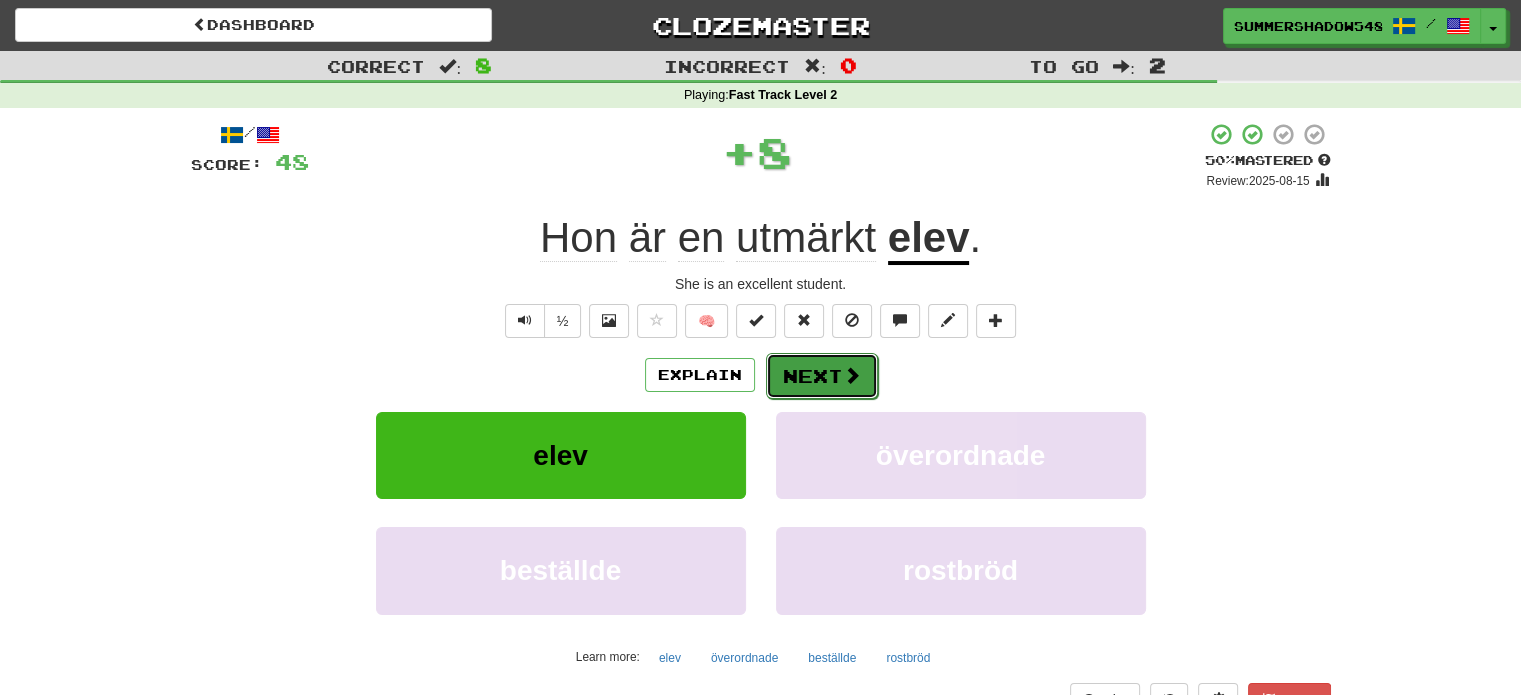 click on "Next" at bounding box center [822, 376] 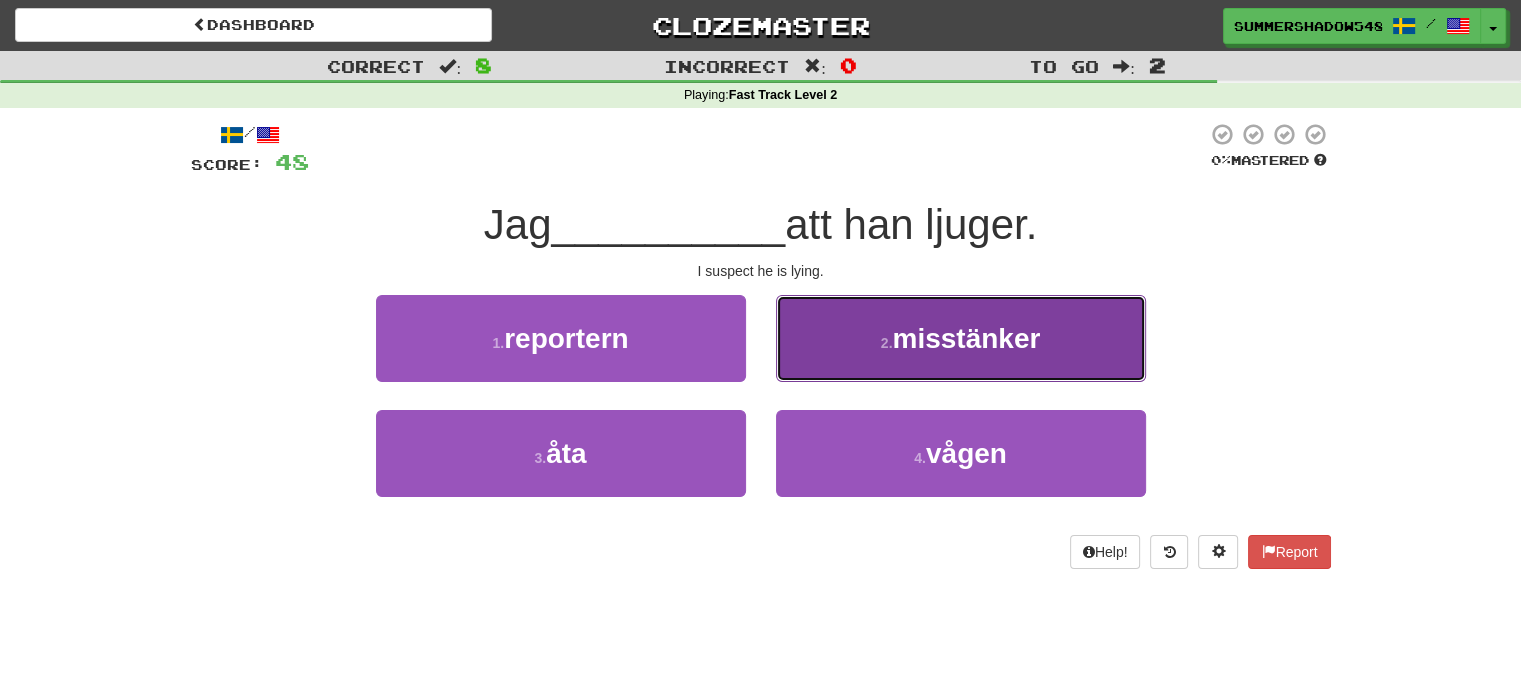 click on "misstänker" at bounding box center (966, 338) 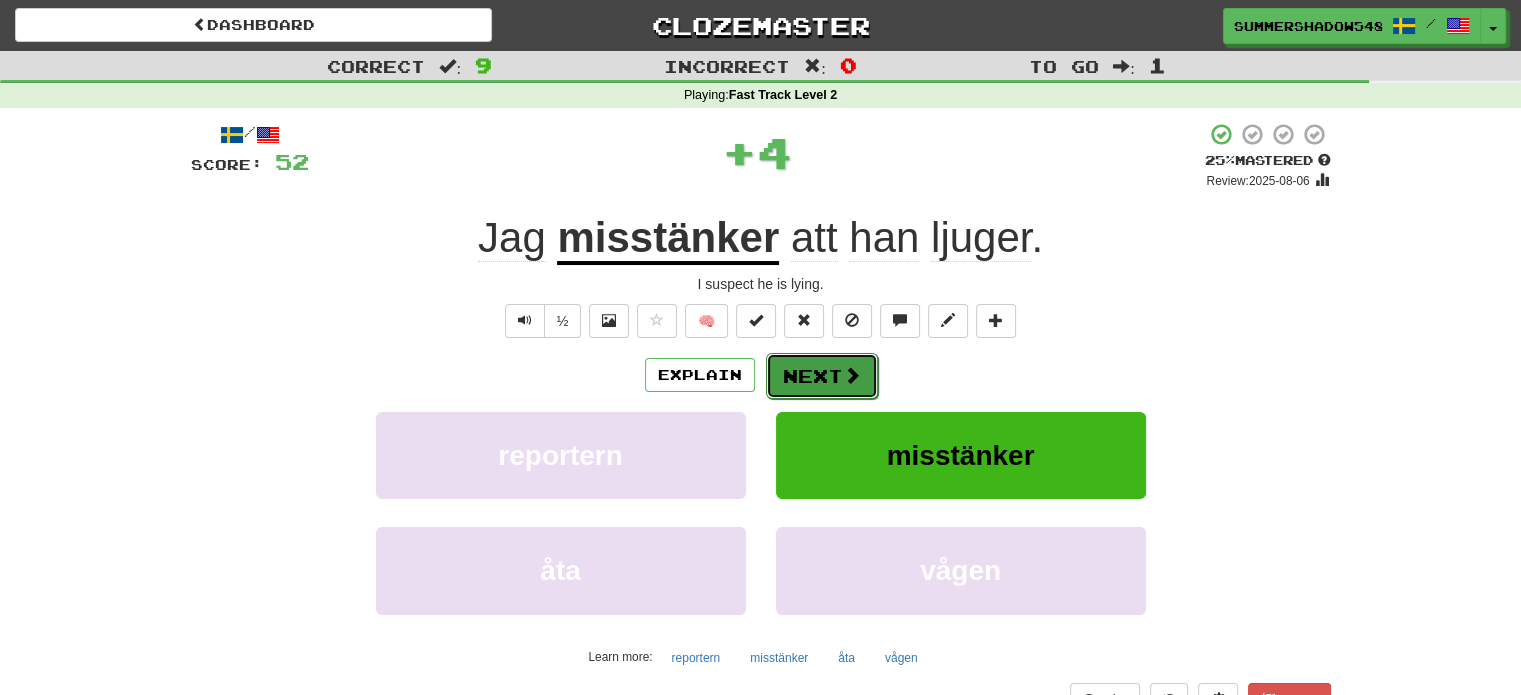 click on "Next" at bounding box center (822, 376) 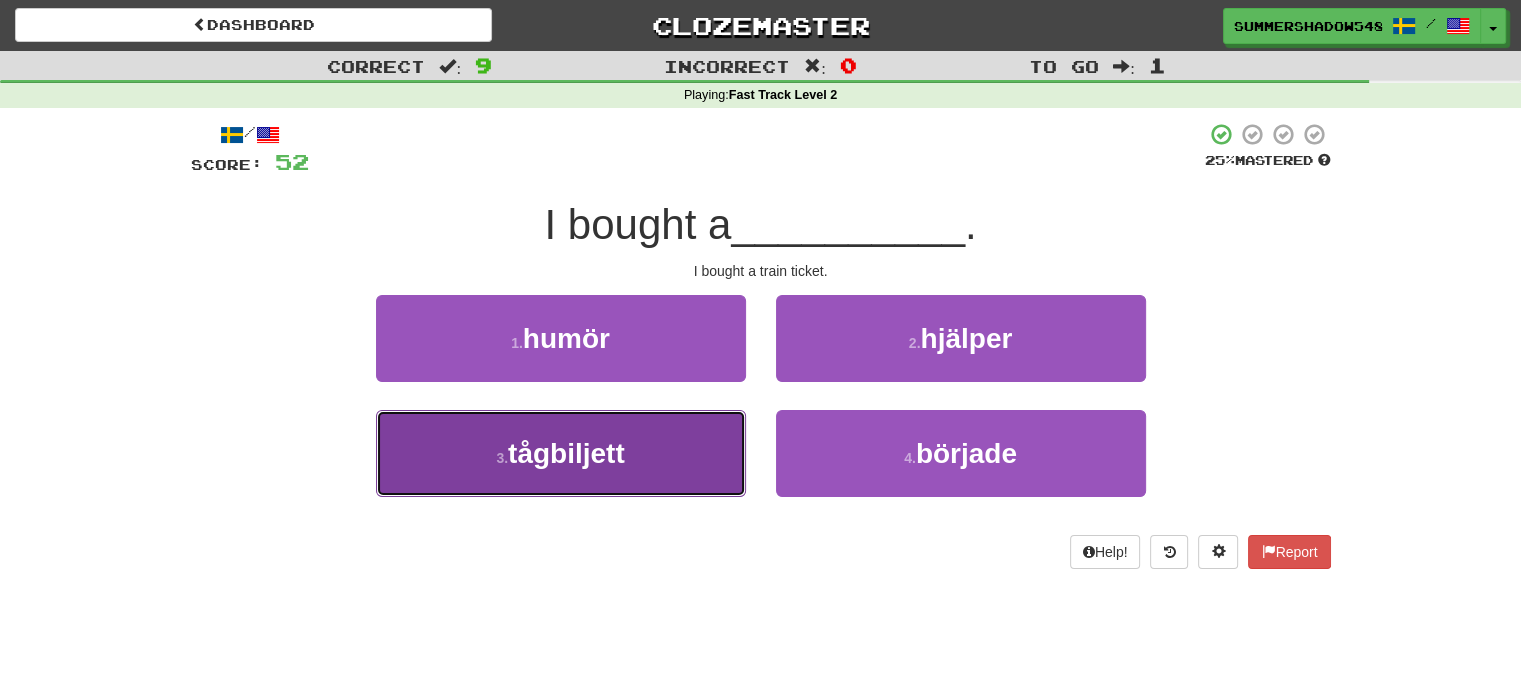 click on "3 .  tågbiljett" at bounding box center (561, 453) 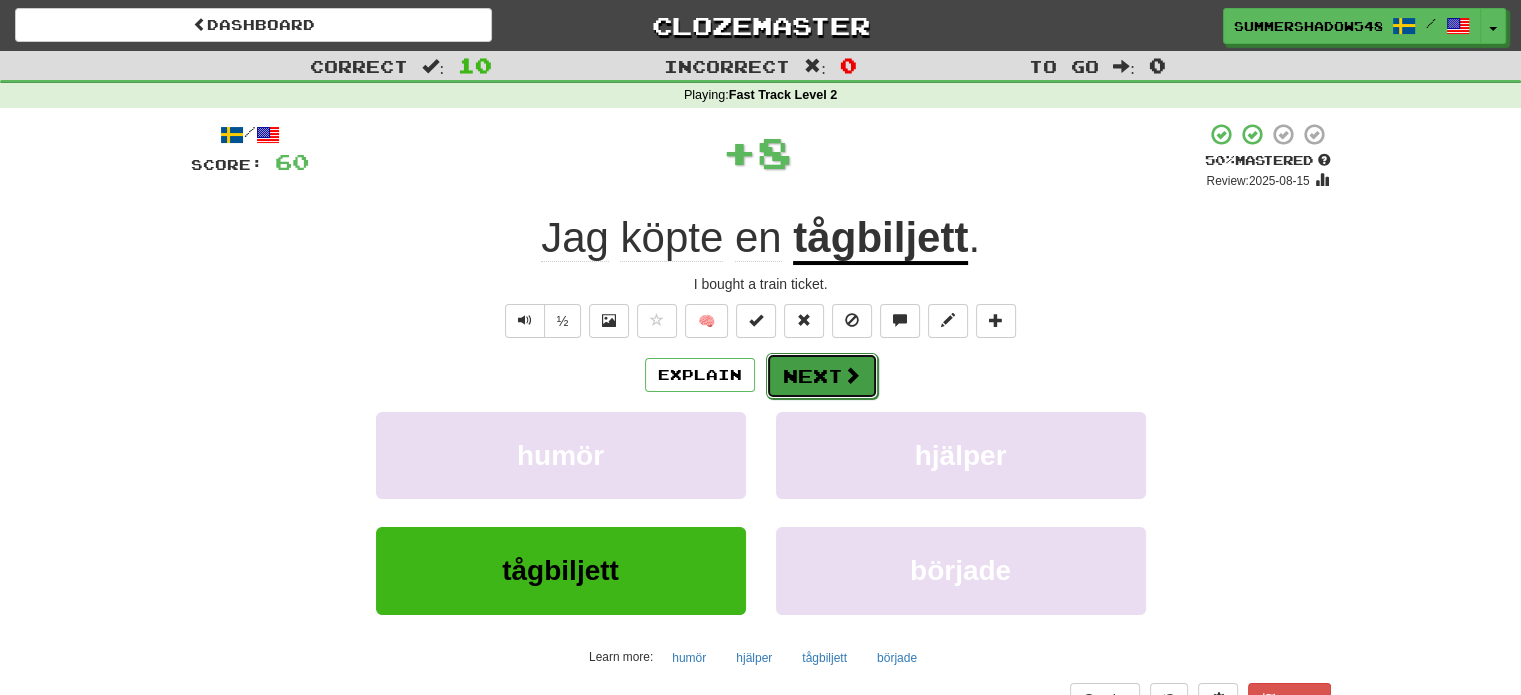 click on "Next" at bounding box center (822, 376) 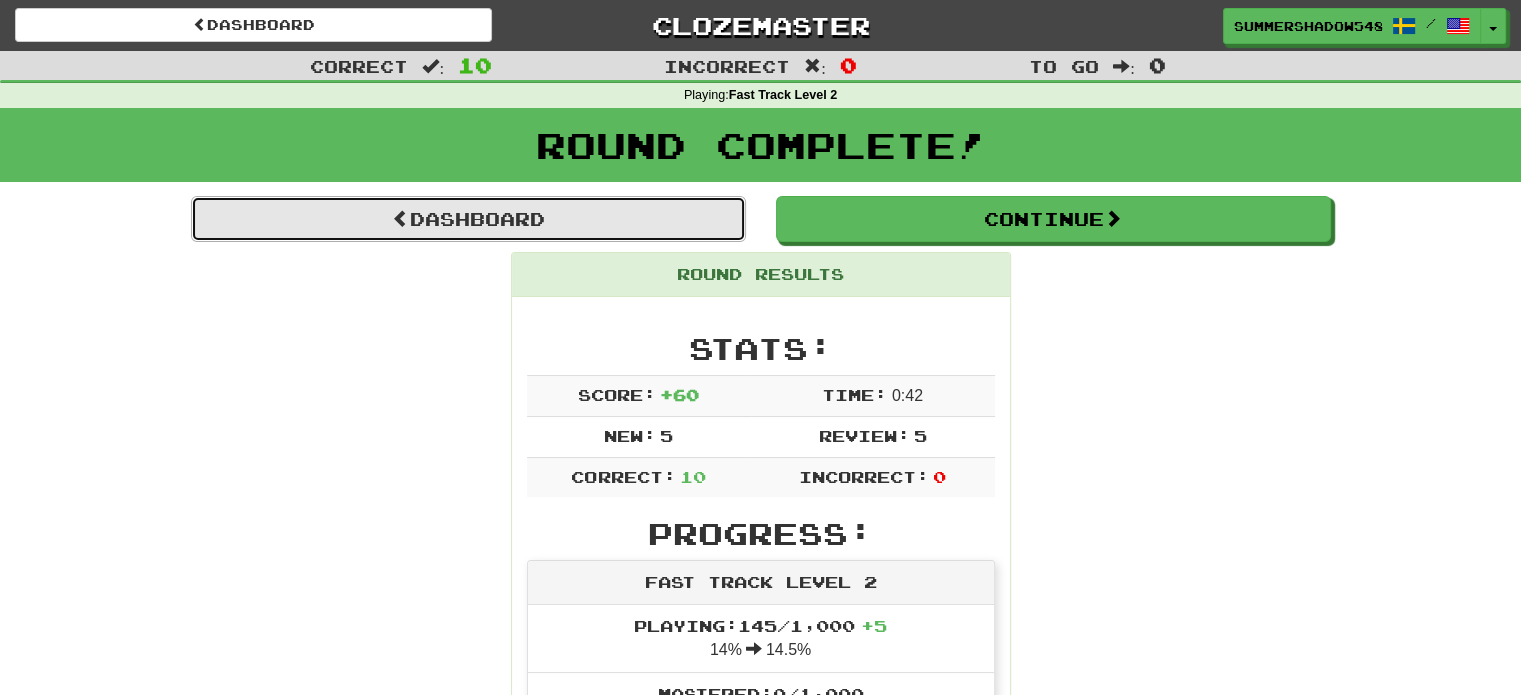click on "Dashboard" at bounding box center [468, 219] 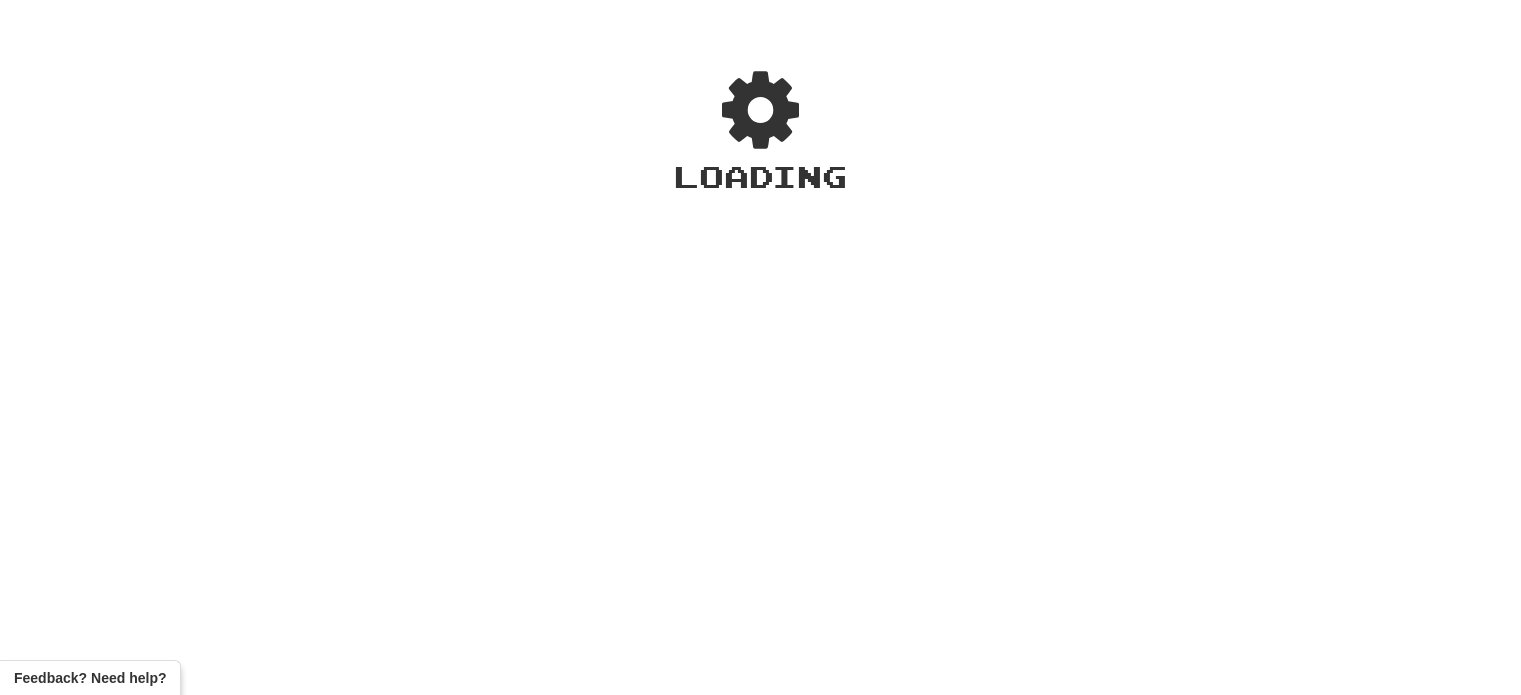 scroll, scrollTop: 0, scrollLeft: 0, axis: both 